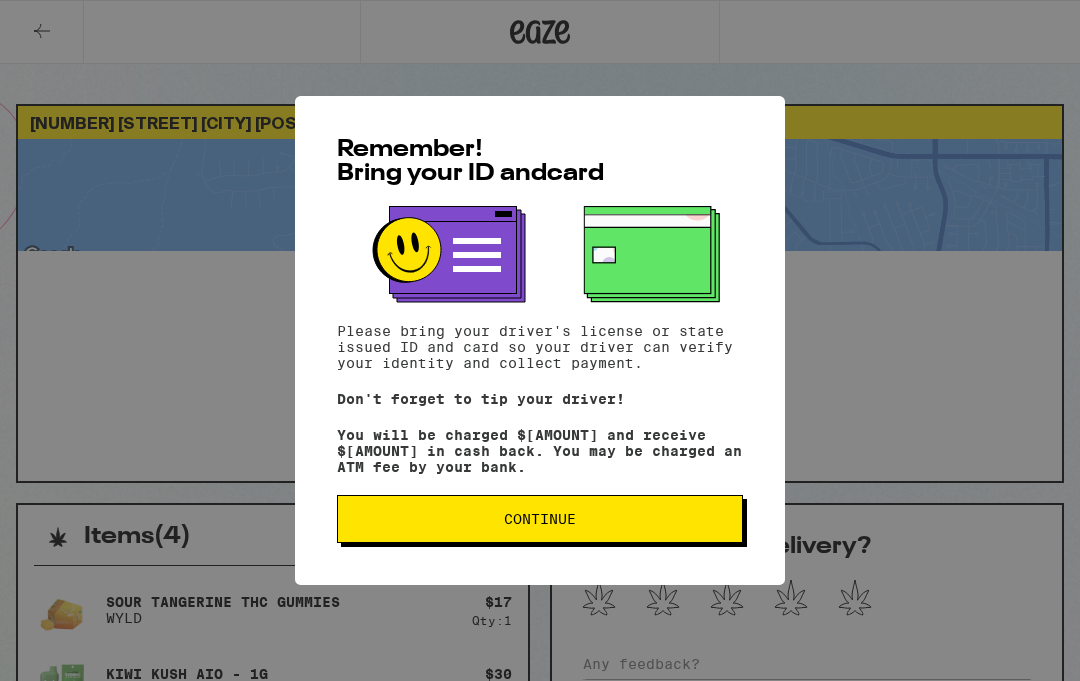 scroll, scrollTop: 1, scrollLeft: 0, axis: vertical 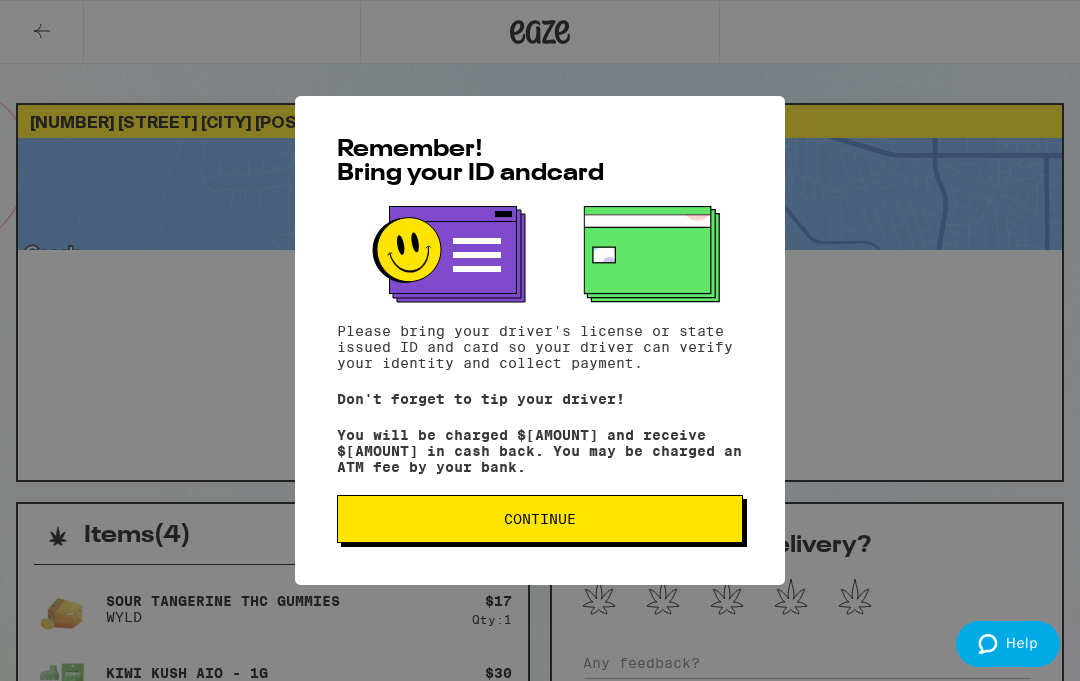 click on "Continue" at bounding box center (540, 519) 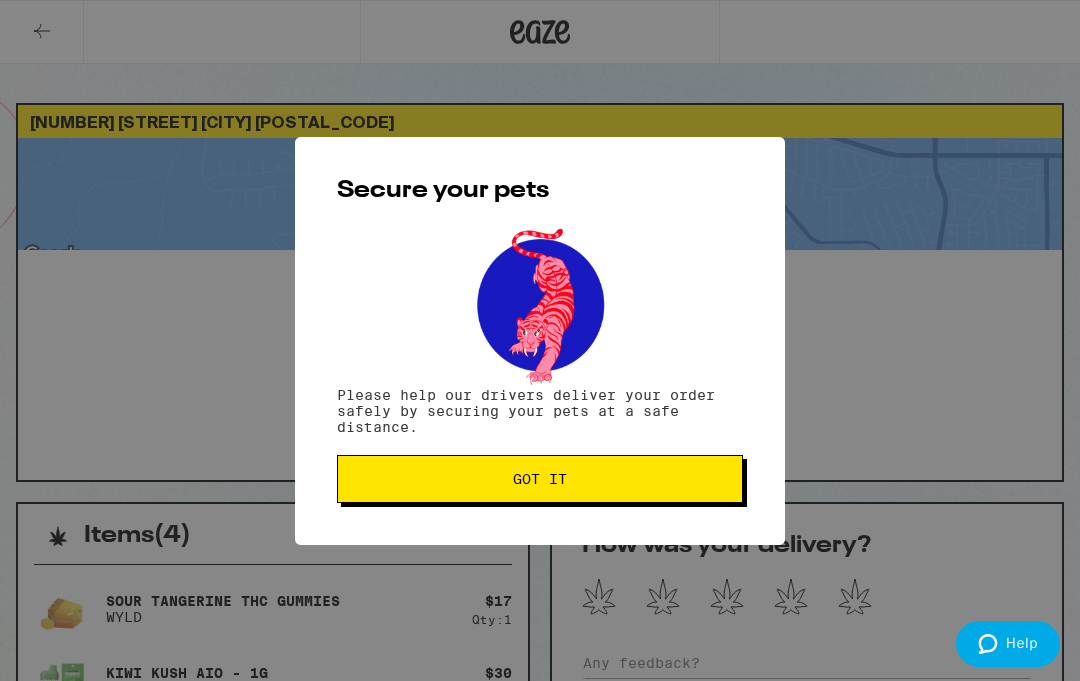 click on "Got it" at bounding box center (540, 479) 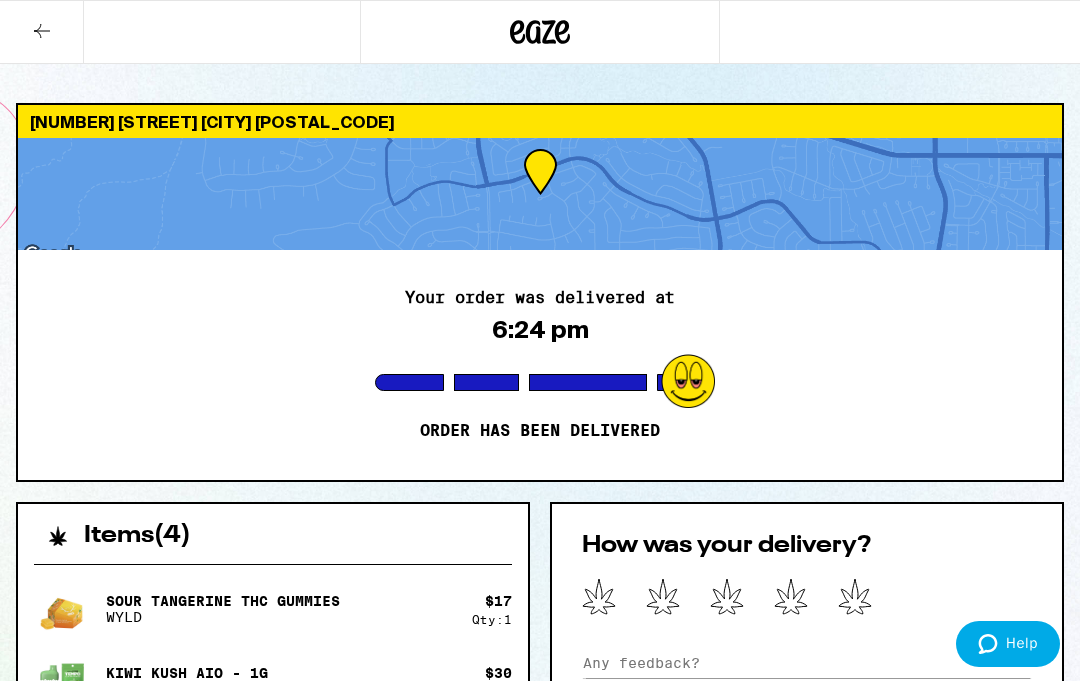 scroll, scrollTop: 0, scrollLeft: 0, axis: both 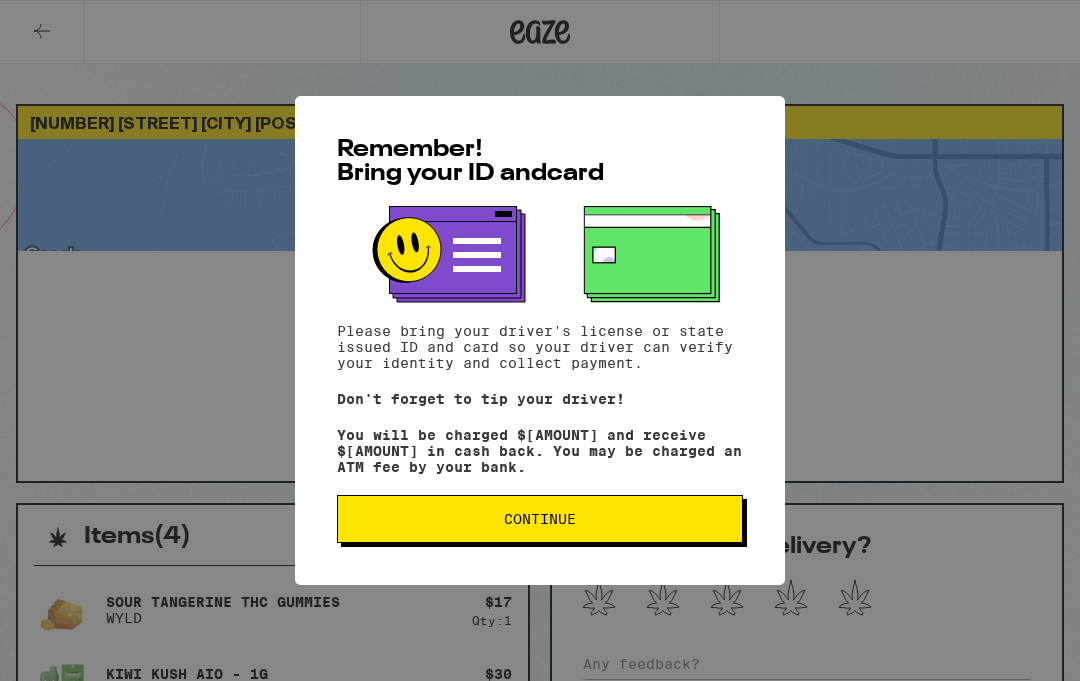 click on "Continue" at bounding box center [540, 519] 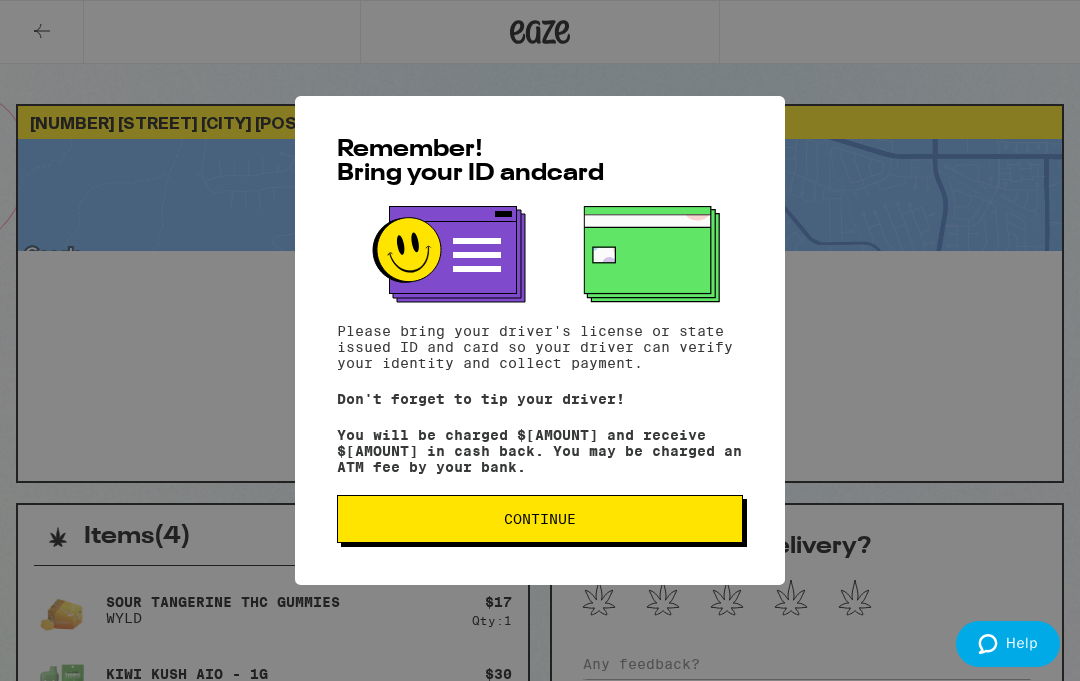 scroll, scrollTop: 0, scrollLeft: 0, axis: both 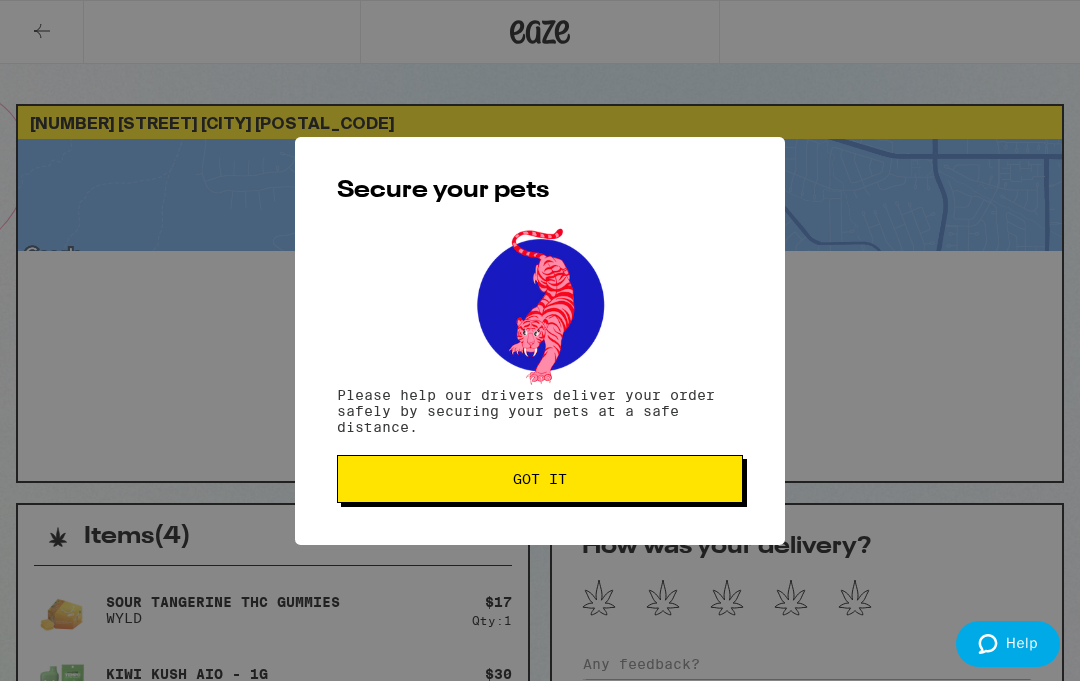 click on "Secure your pets Please help our drivers deliver your order safely by securing your pets at a safe distance. Got it" at bounding box center [540, 341] 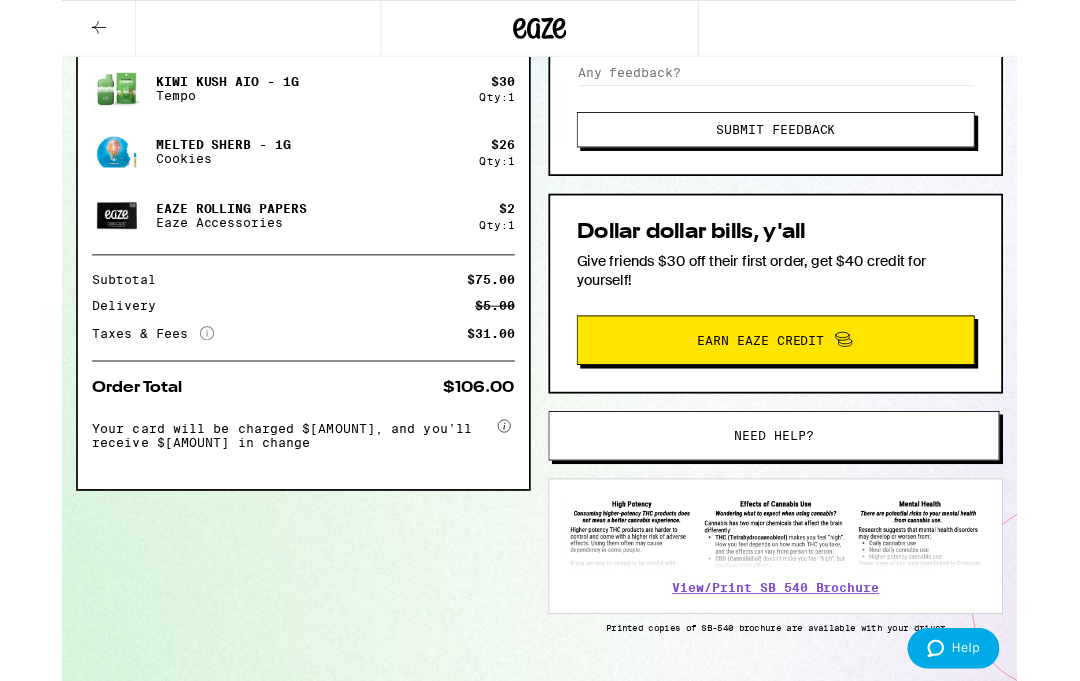 scroll, scrollTop: 643, scrollLeft: 0, axis: vertical 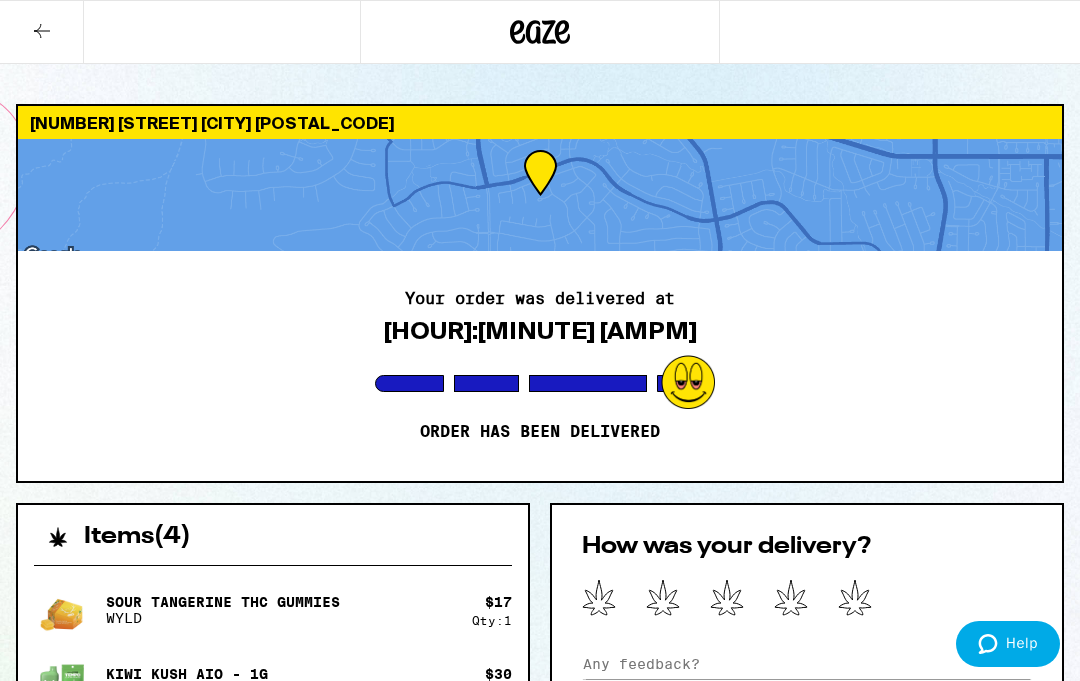 click at bounding box center (42, 31) 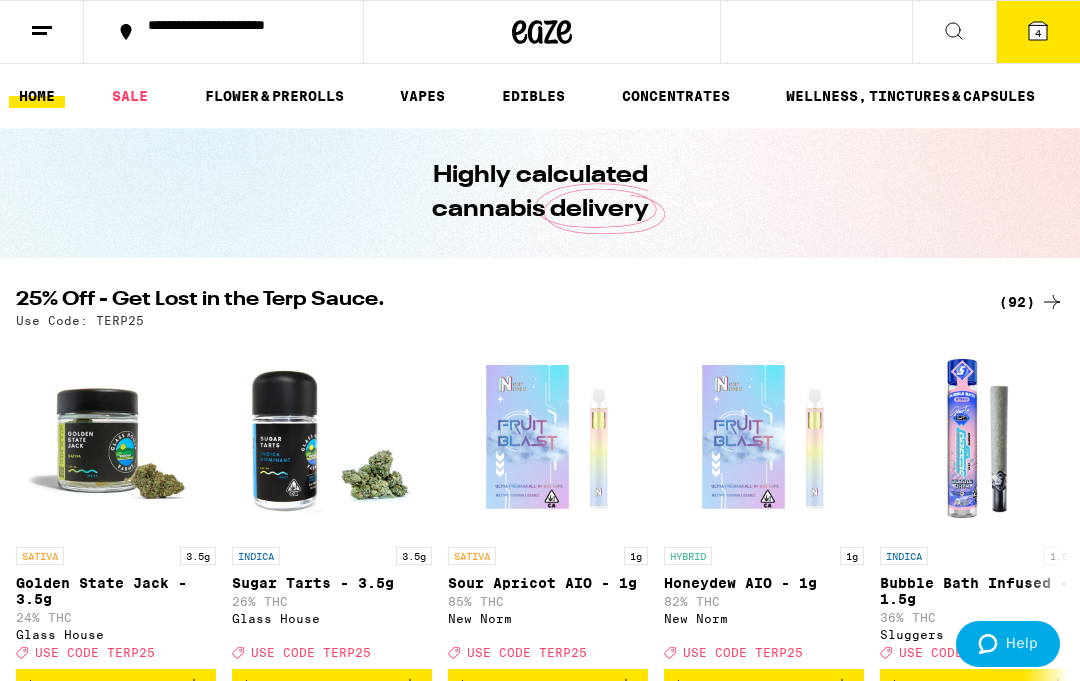 scroll, scrollTop: 0, scrollLeft: 0, axis: both 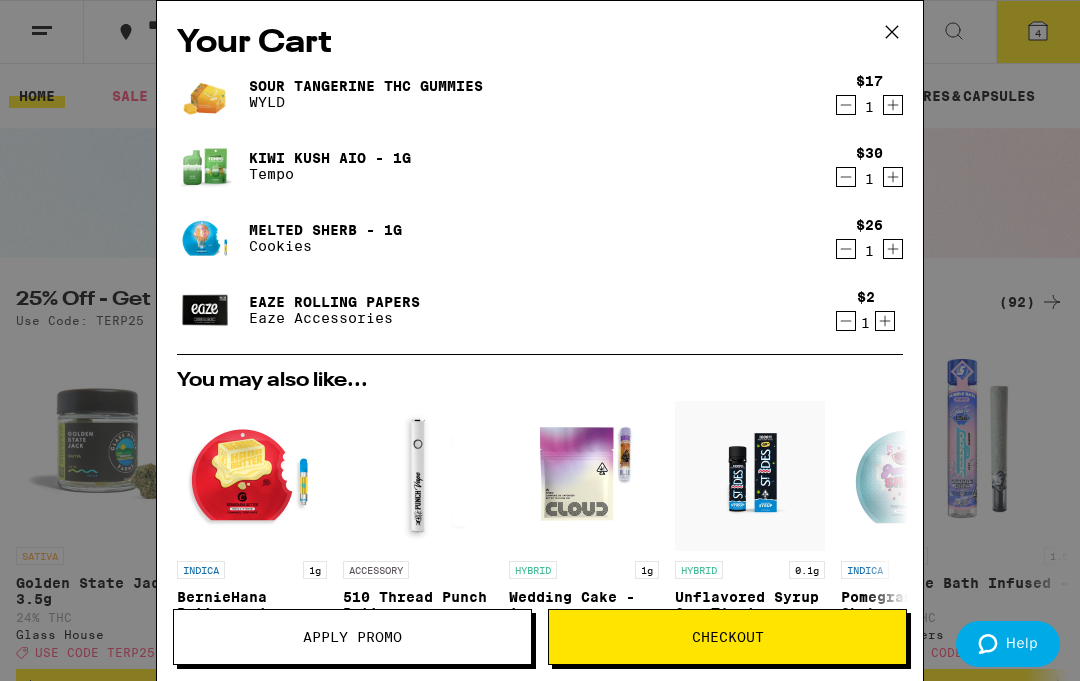 click at bounding box center (846, 105) 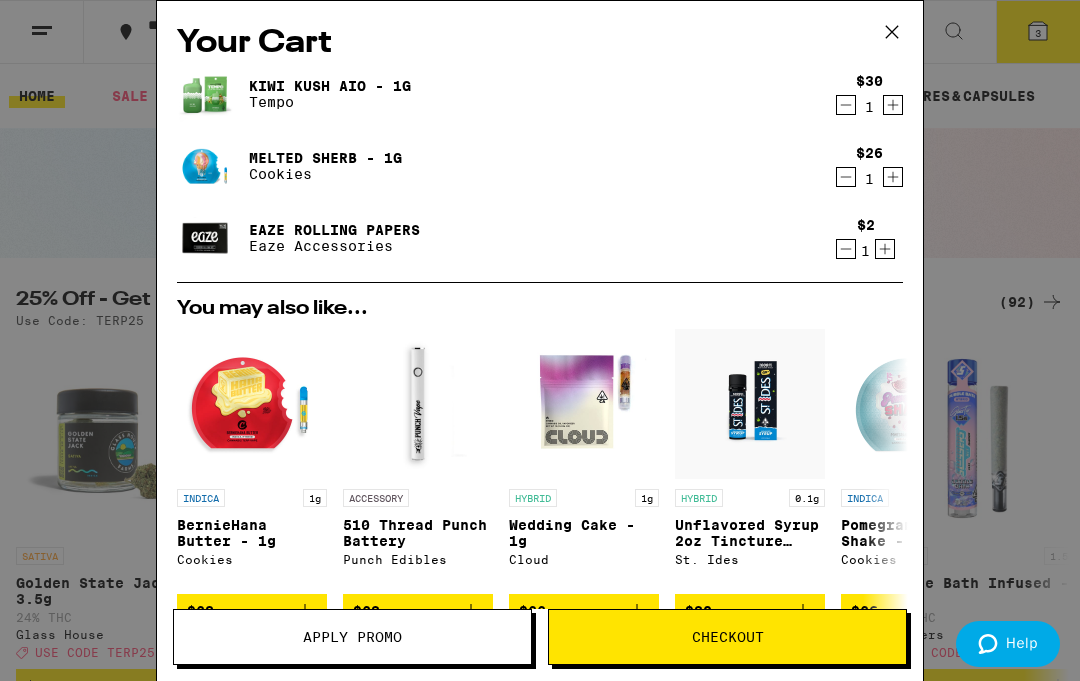 click at bounding box center (846, 105) 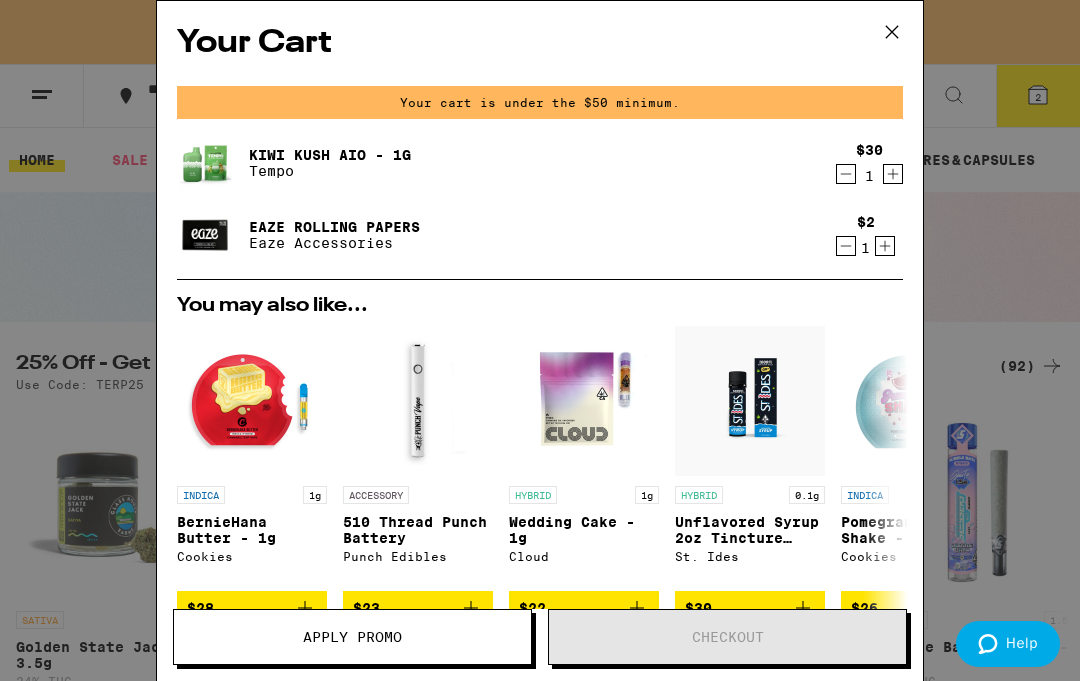 click on "$30 1" at bounding box center (865, 163) 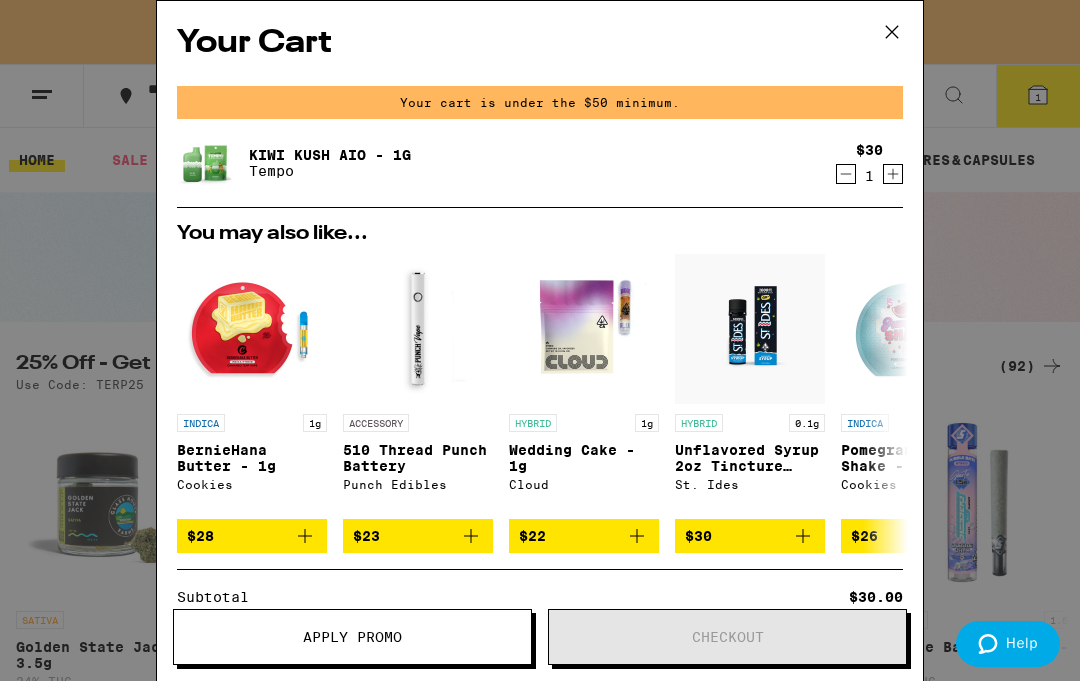 click on "$30 1" at bounding box center [865, 163] 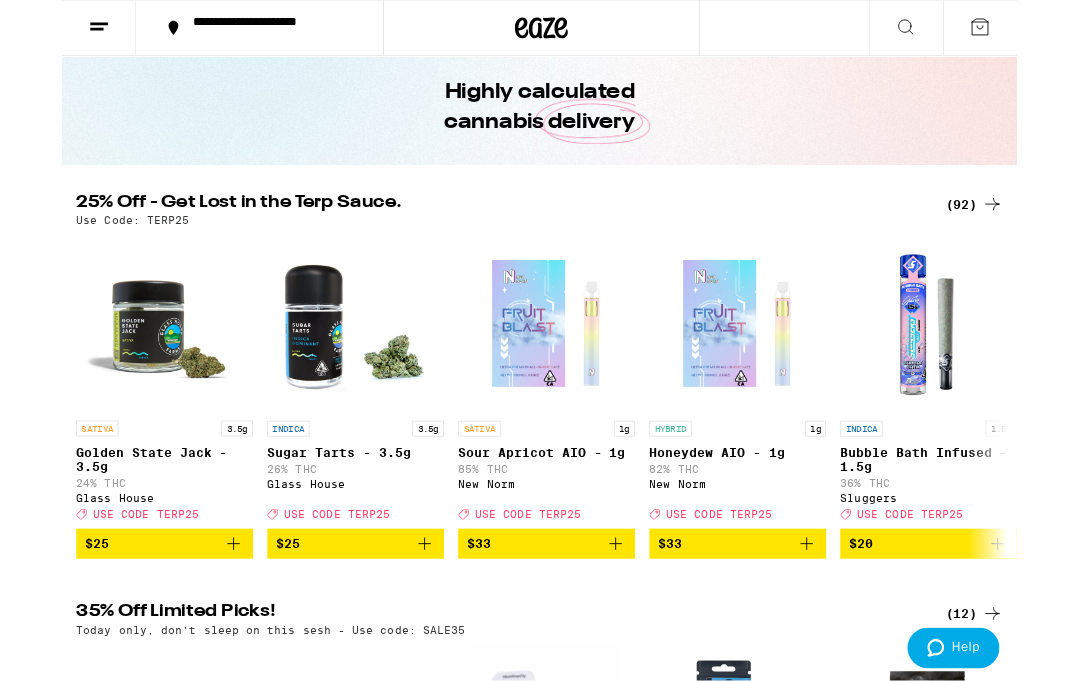 scroll, scrollTop: 72, scrollLeft: 0, axis: vertical 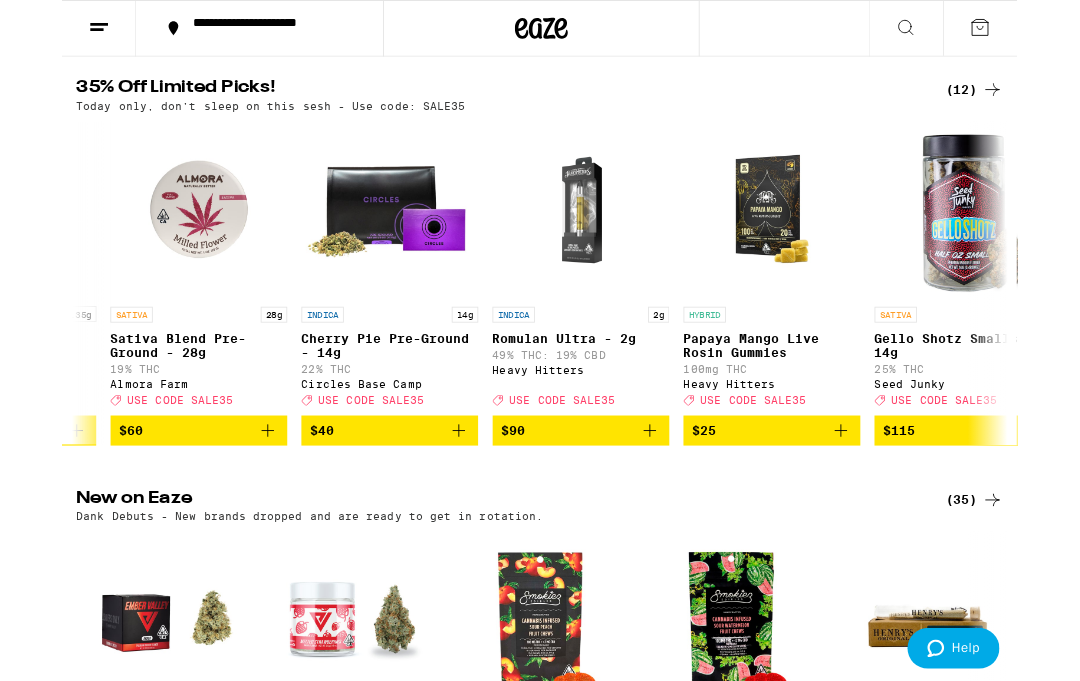 click at bounding box center [881, 486] 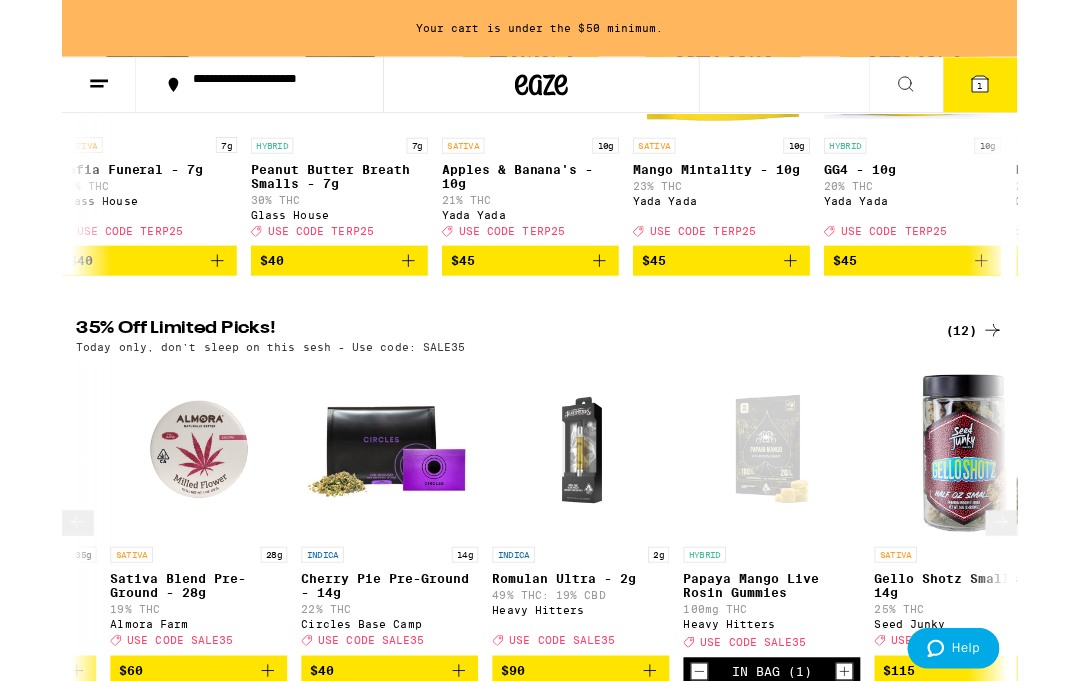 scroll, scrollTop: 467, scrollLeft: 0, axis: vertical 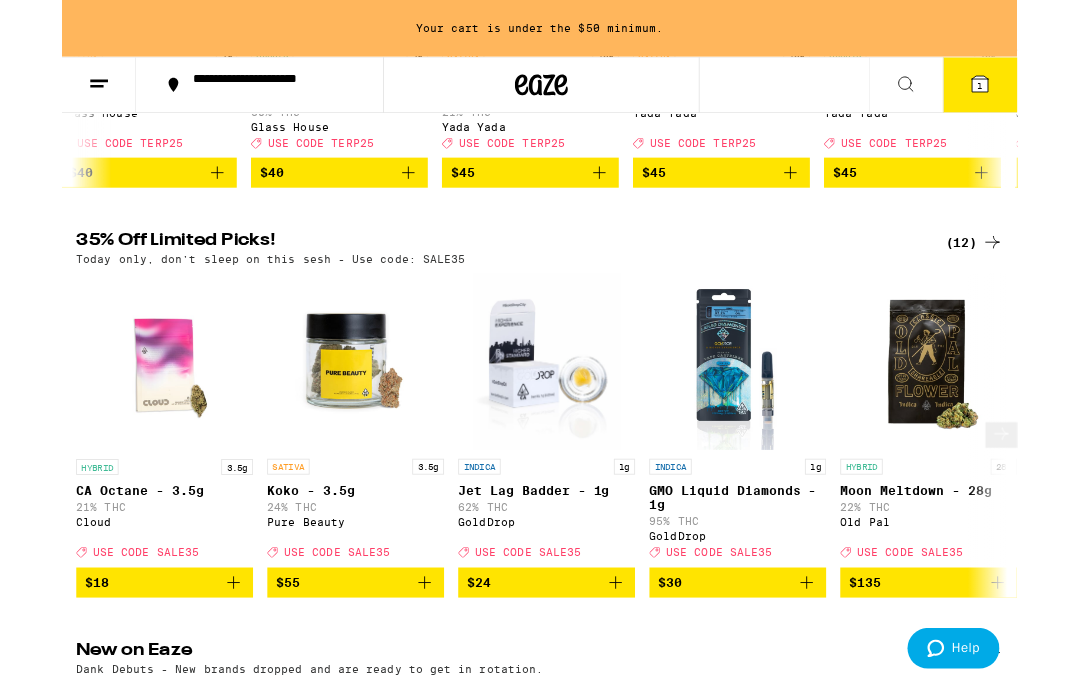 click at bounding box center [842, 659] 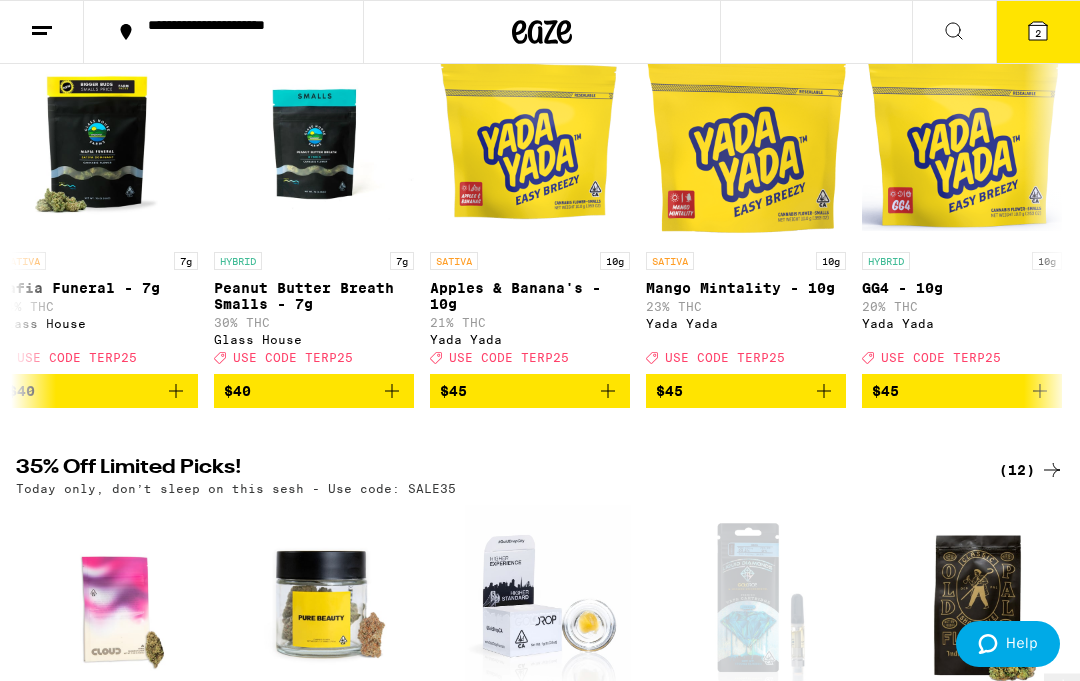 scroll, scrollTop: 294, scrollLeft: 0, axis: vertical 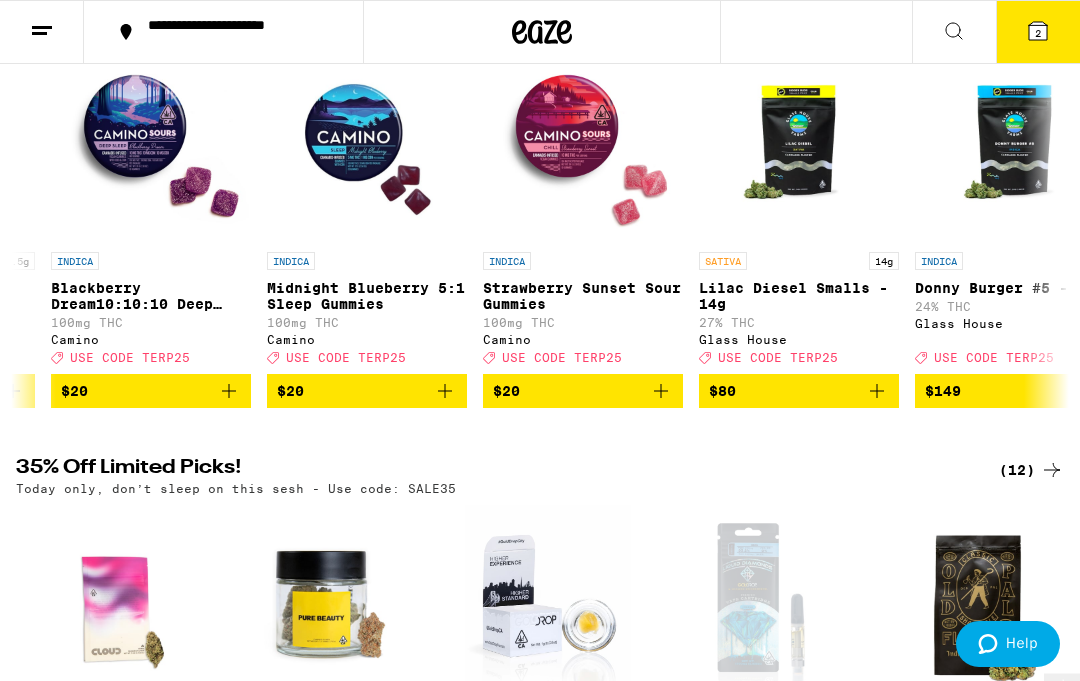 click on "$20" at bounding box center [583, 391] 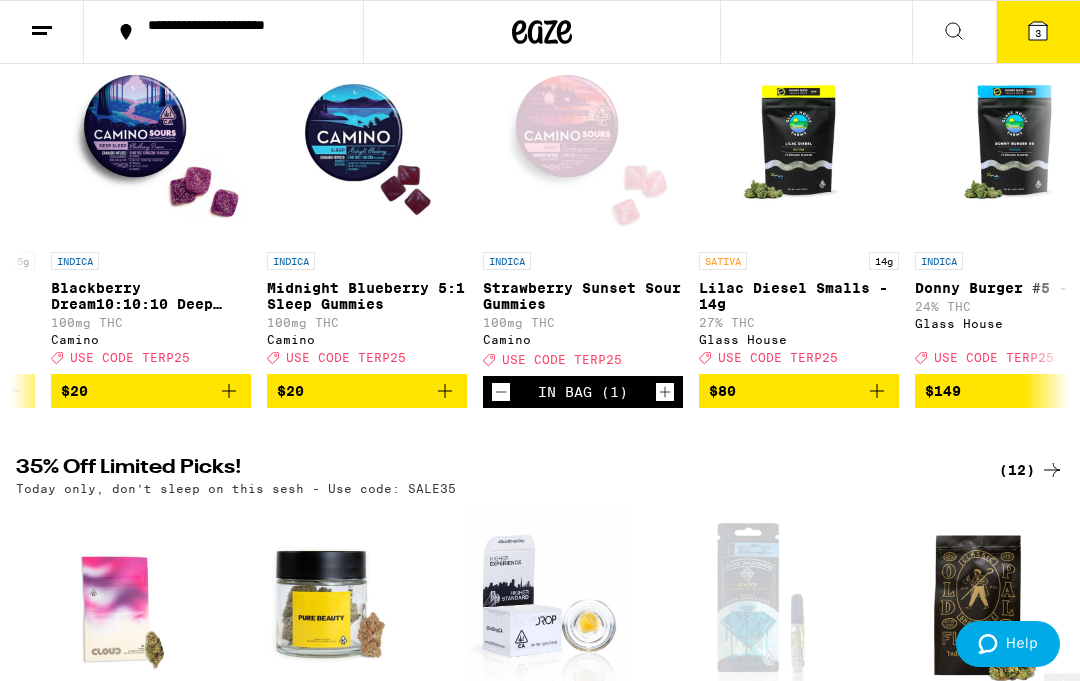 click on "3" at bounding box center (1038, 32) 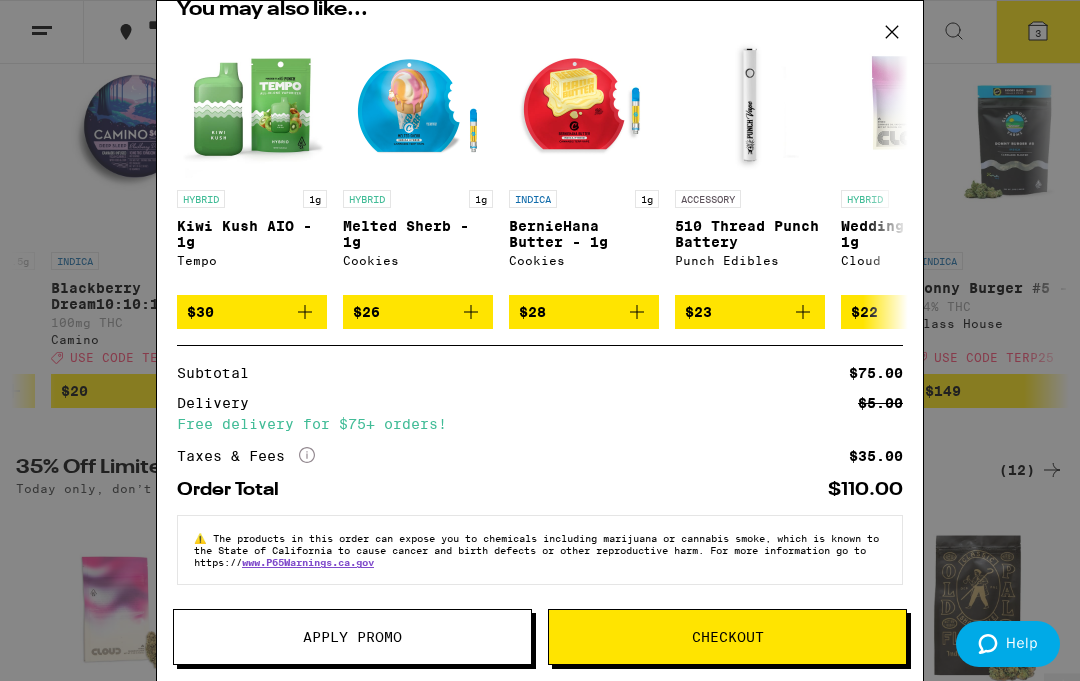scroll, scrollTop: 323, scrollLeft: 0, axis: vertical 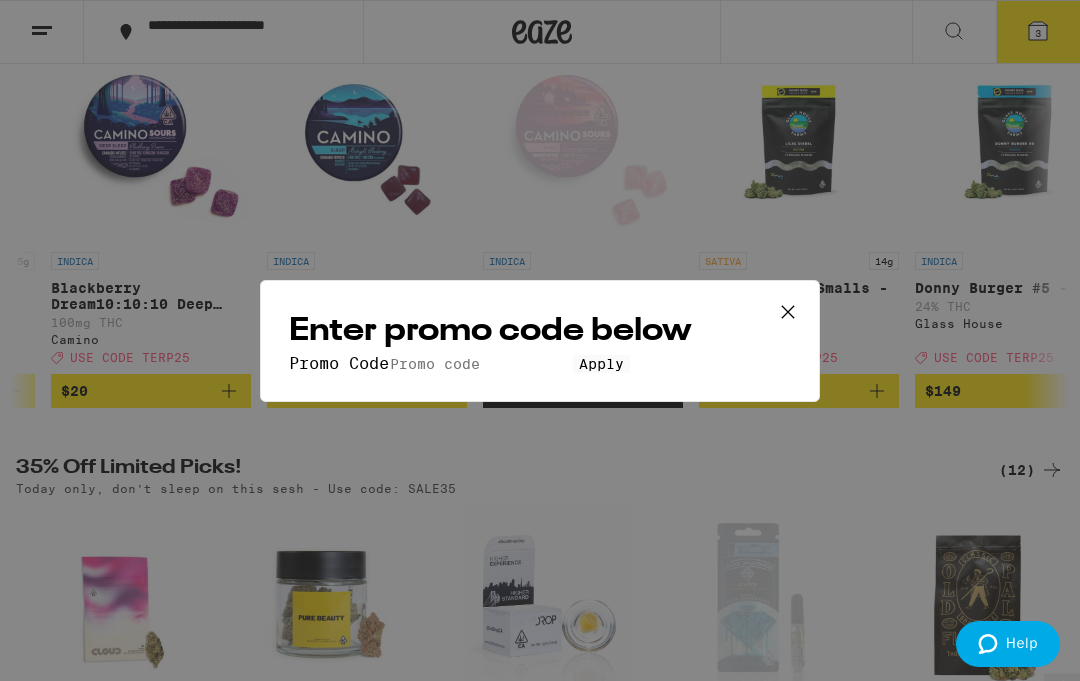 click on "Promo Code" at bounding box center [481, 364] 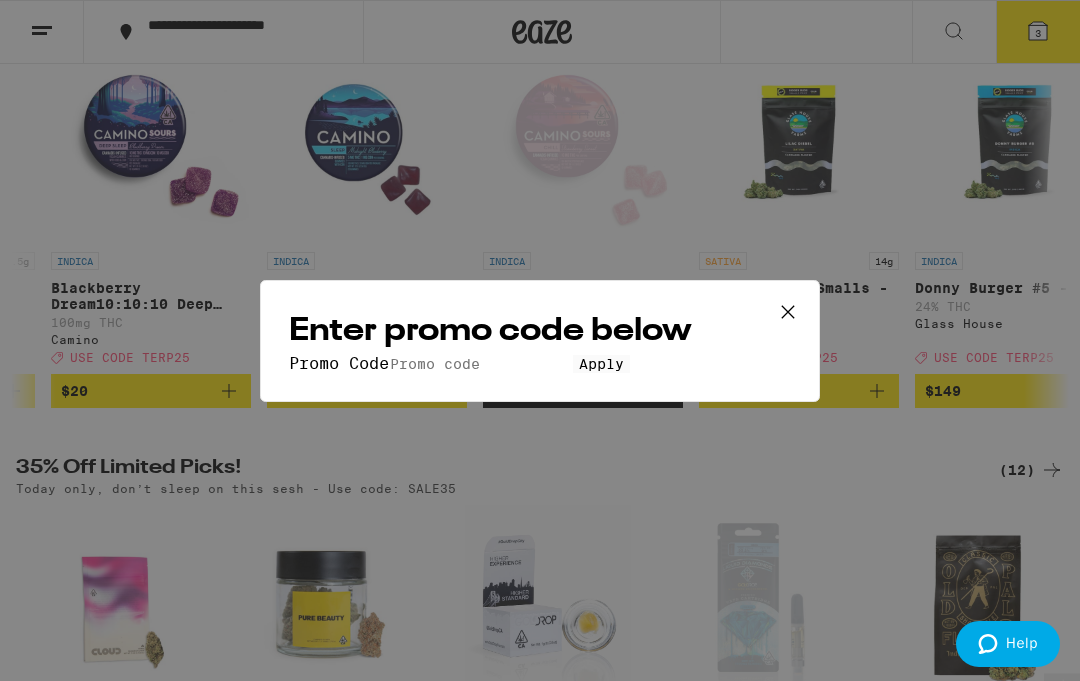 scroll, scrollTop: 294, scrollLeft: 0, axis: vertical 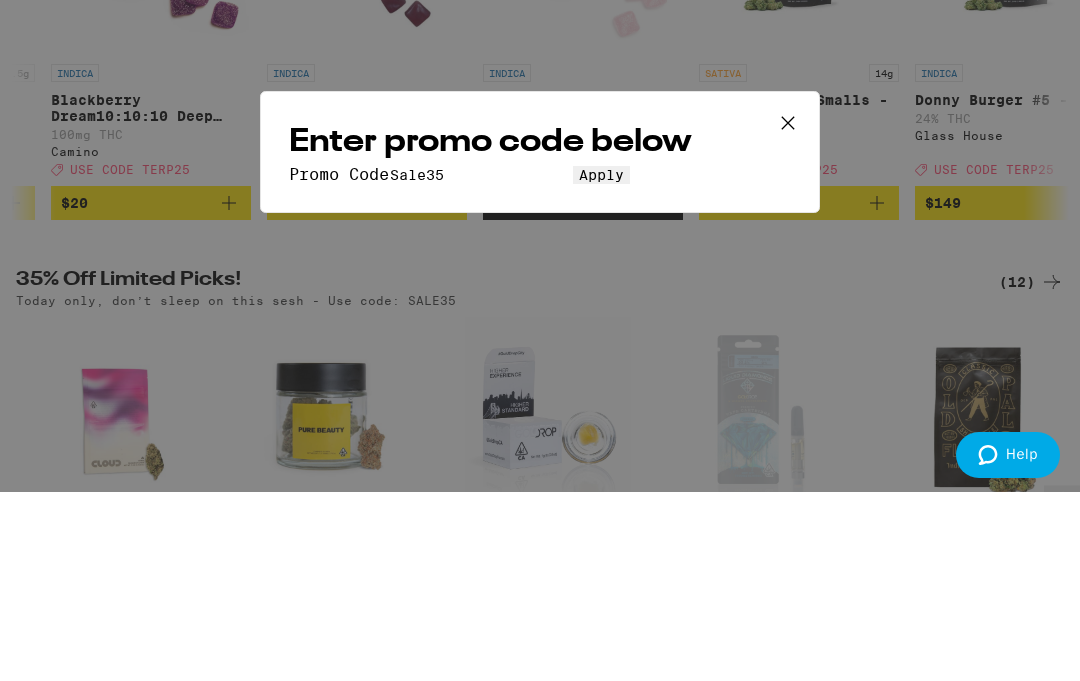 type on "Sale35" 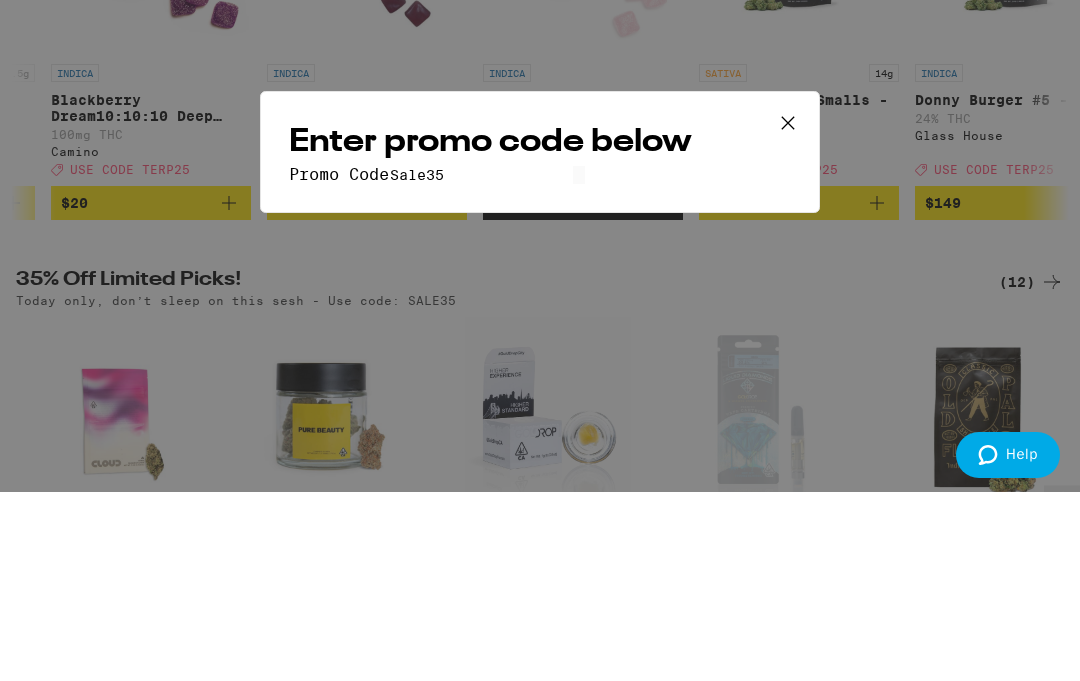 scroll, scrollTop: 484, scrollLeft: 0, axis: vertical 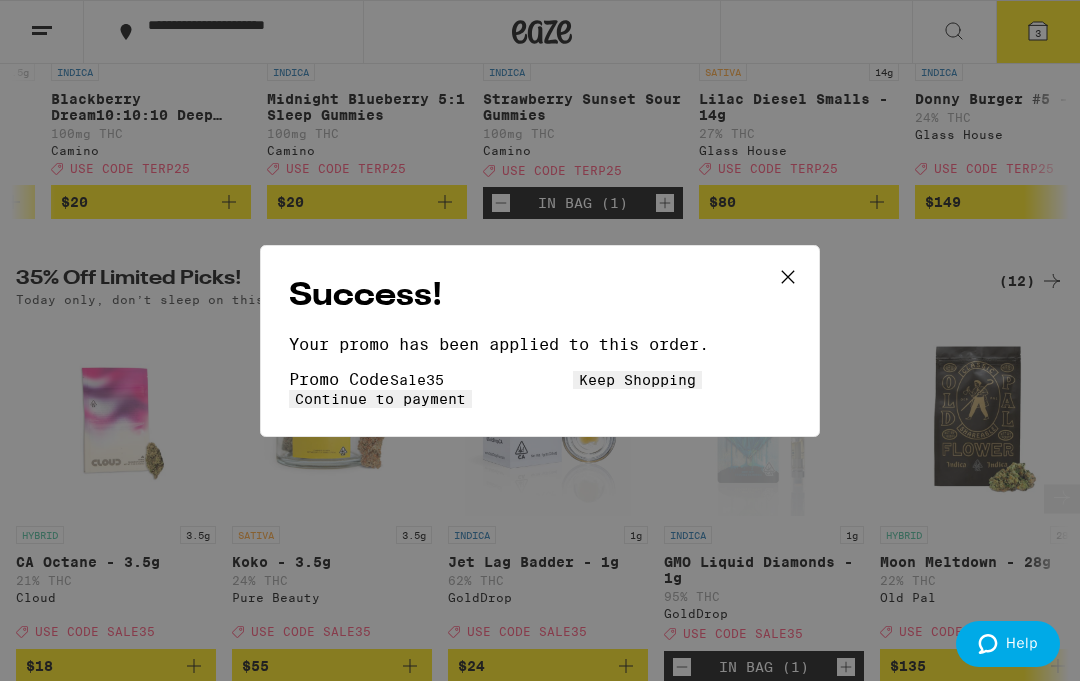 click at bounding box center [788, 277] 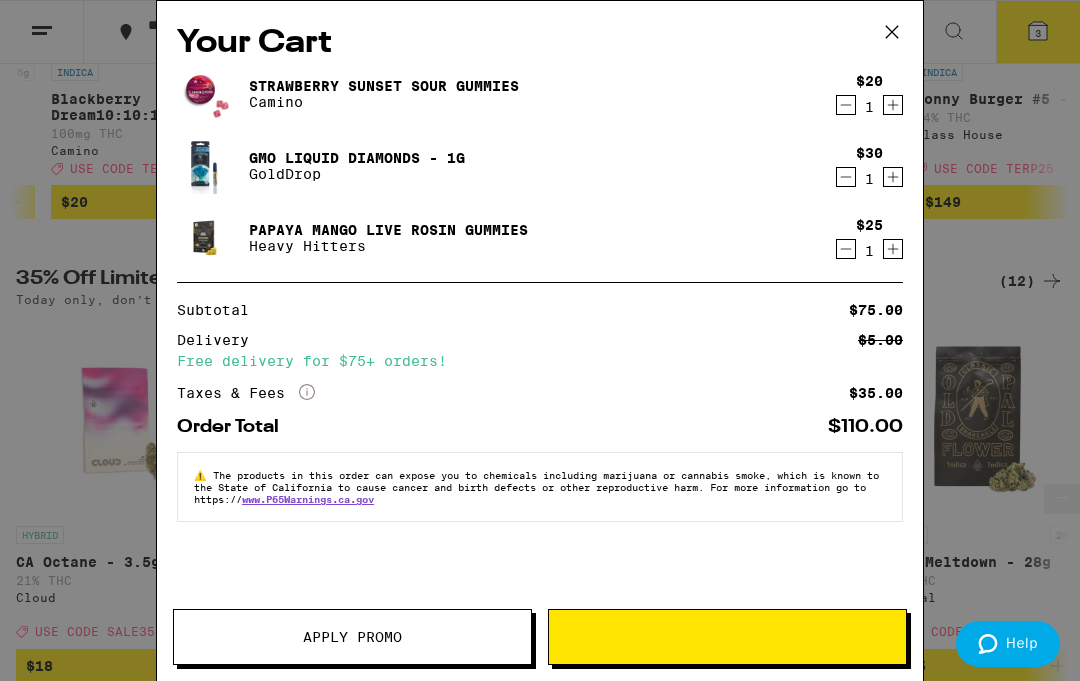 scroll, scrollTop: 295, scrollLeft: 0, axis: vertical 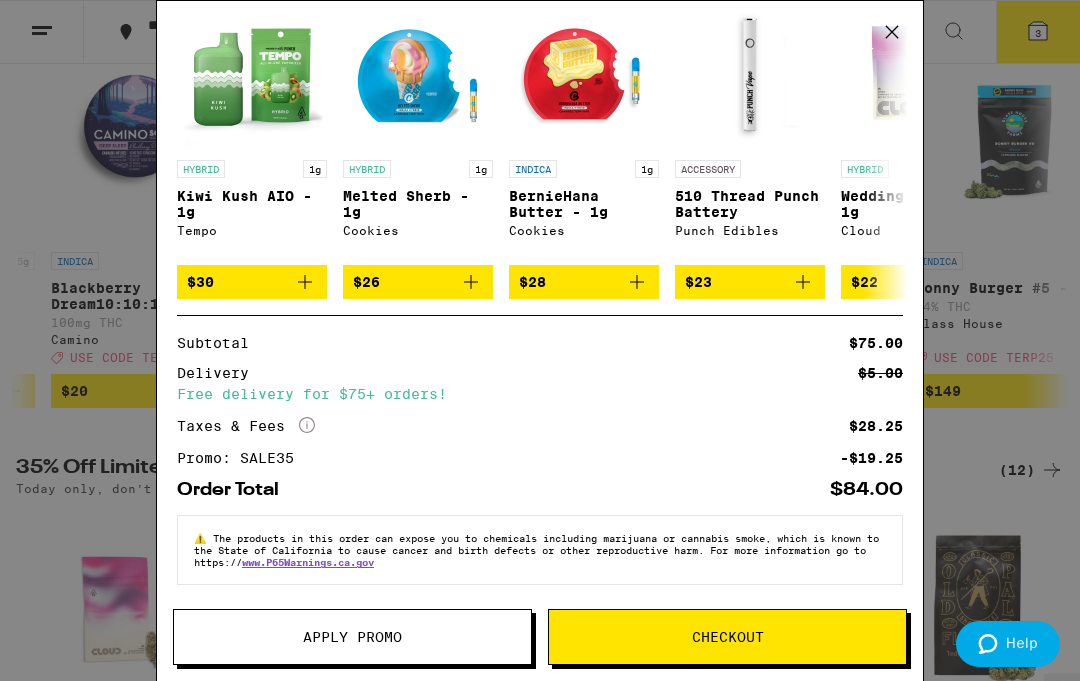 click on "Apply Promo" at bounding box center [352, 637] 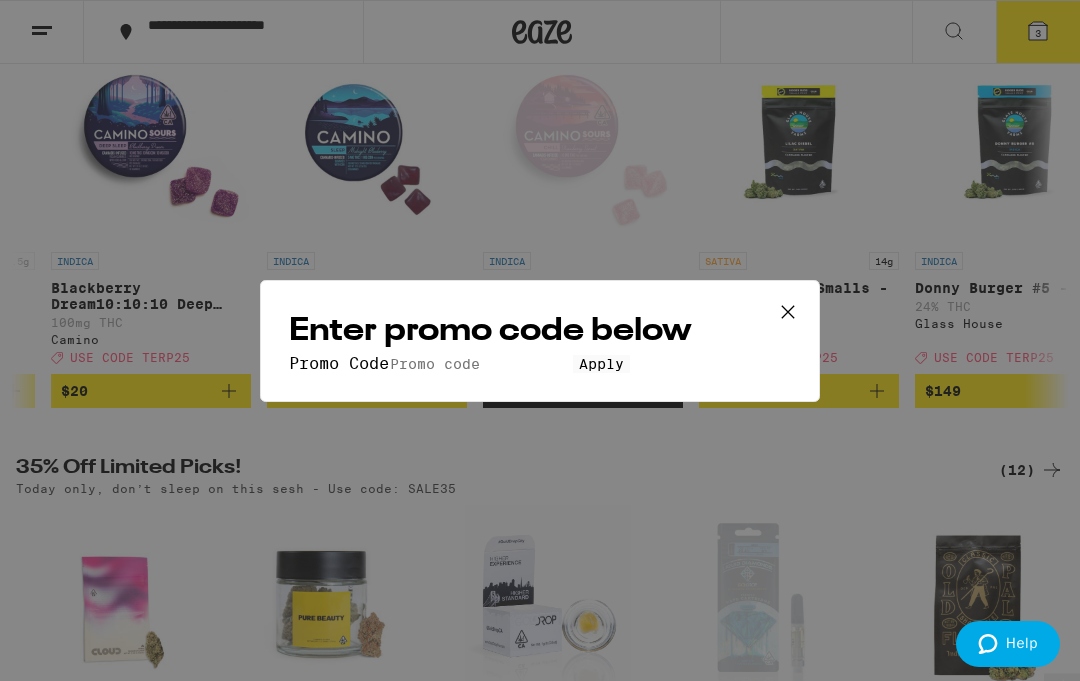 click on "Promo Code" at bounding box center [481, 364] 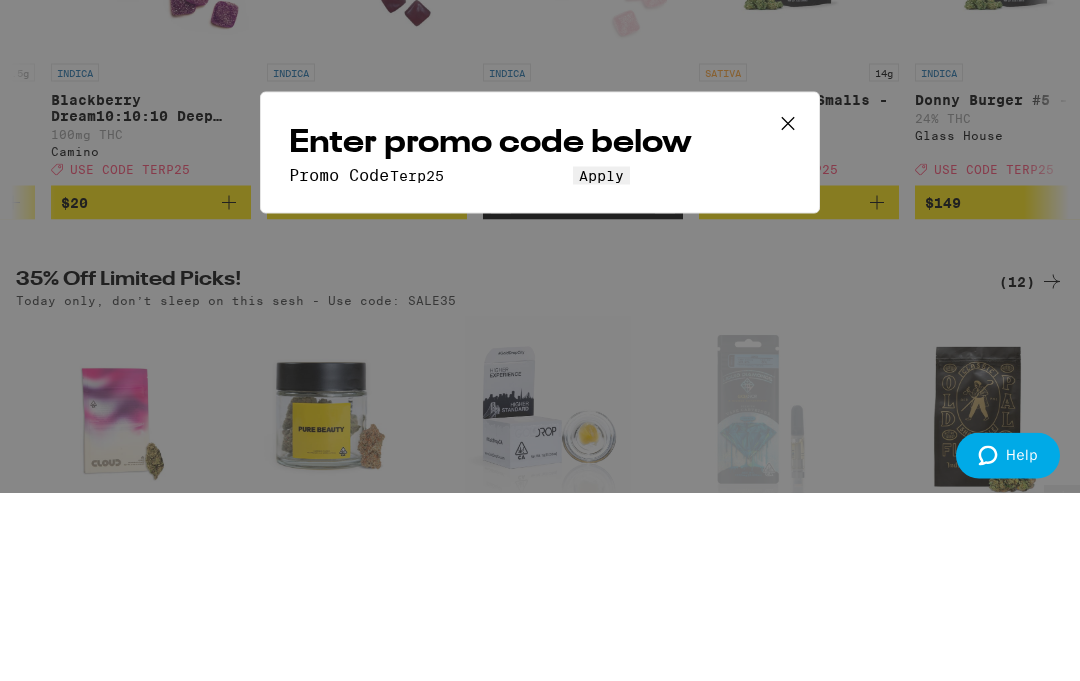 type on "Terp25" 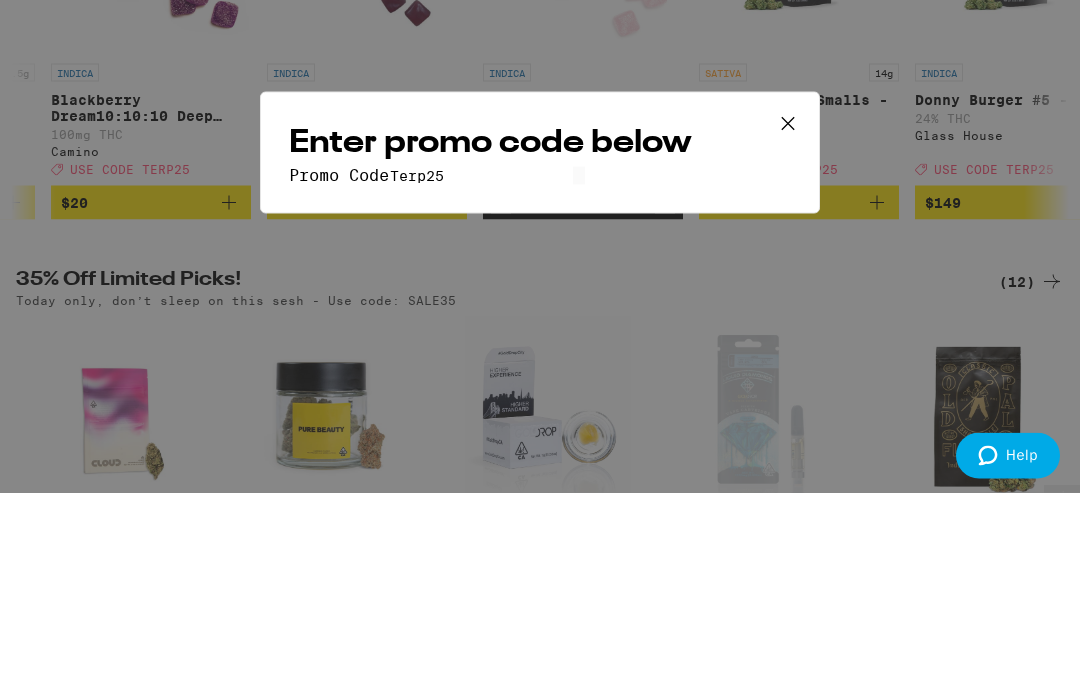 scroll, scrollTop: 484, scrollLeft: 0, axis: vertical 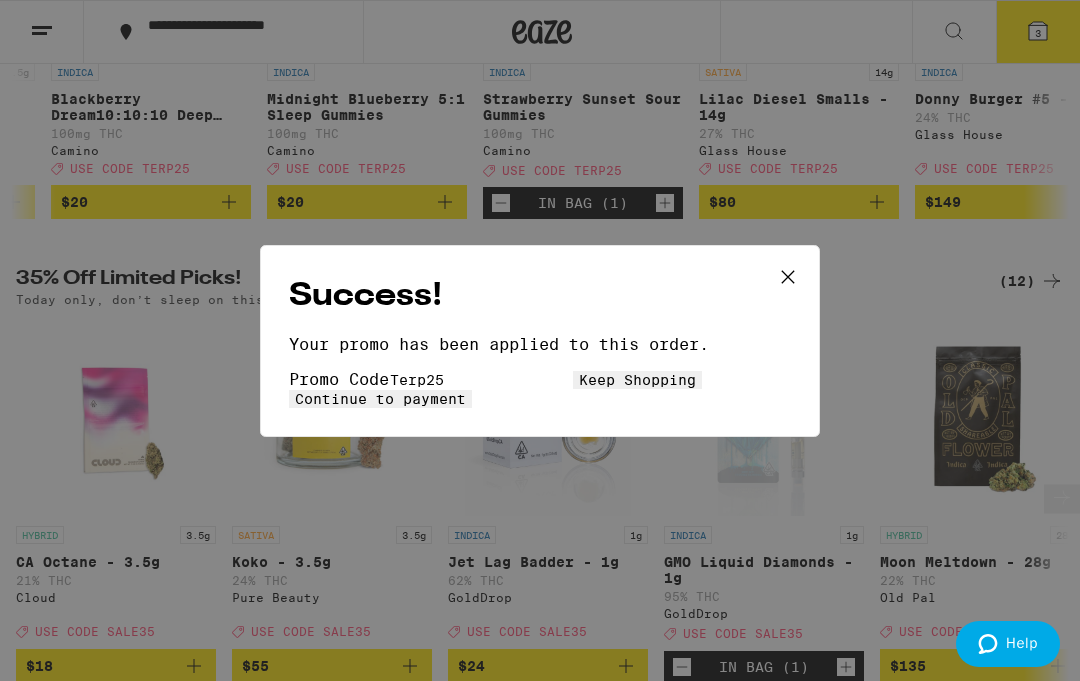 click on "Success! Your promo has been applied to this order. Promo Code Terp25 Keep Shopping Continue to payment" at bounding box center (540, 340) 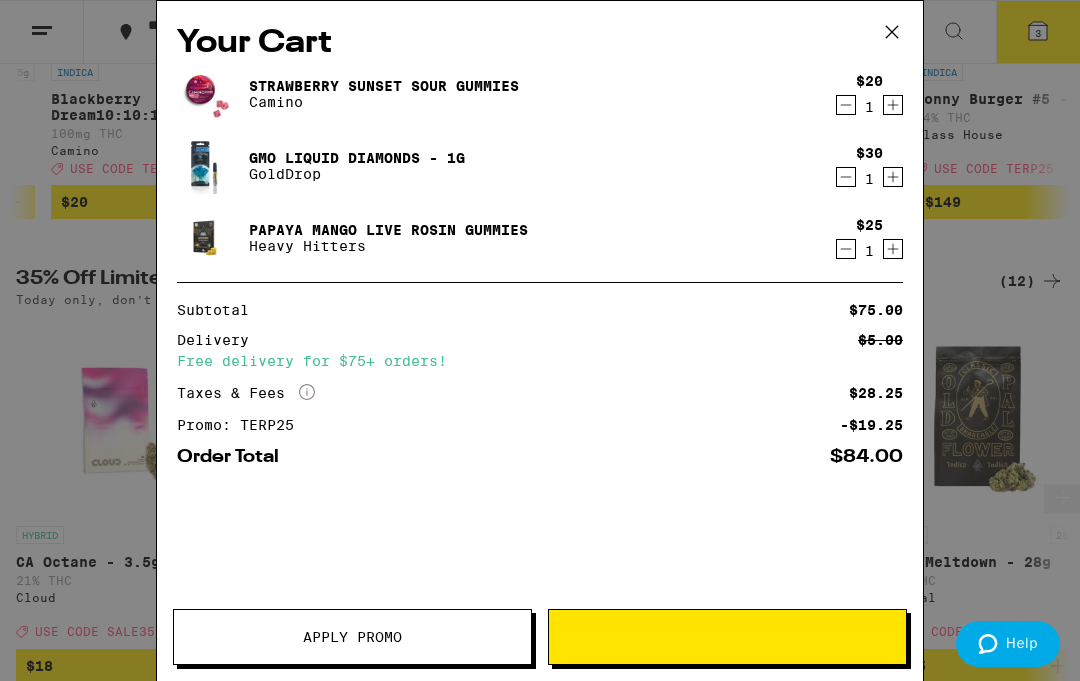 scroll, scrollTop: 295, scrollLeft: 0, axis: vertical 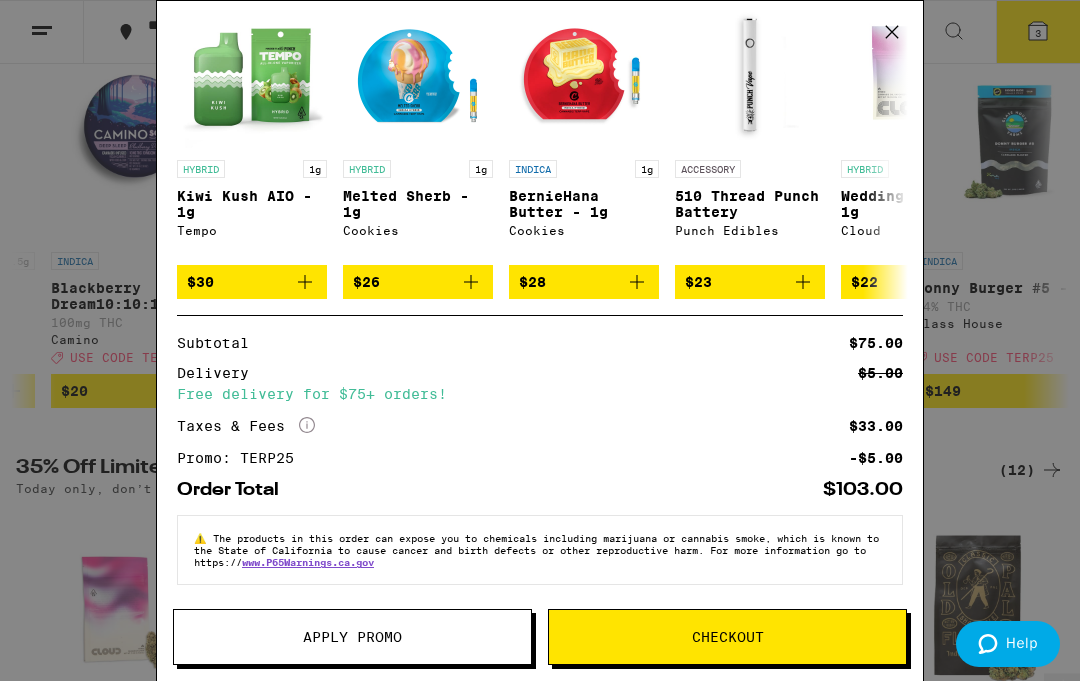 click on "Apply Promo" at bounding box center (352, 637) 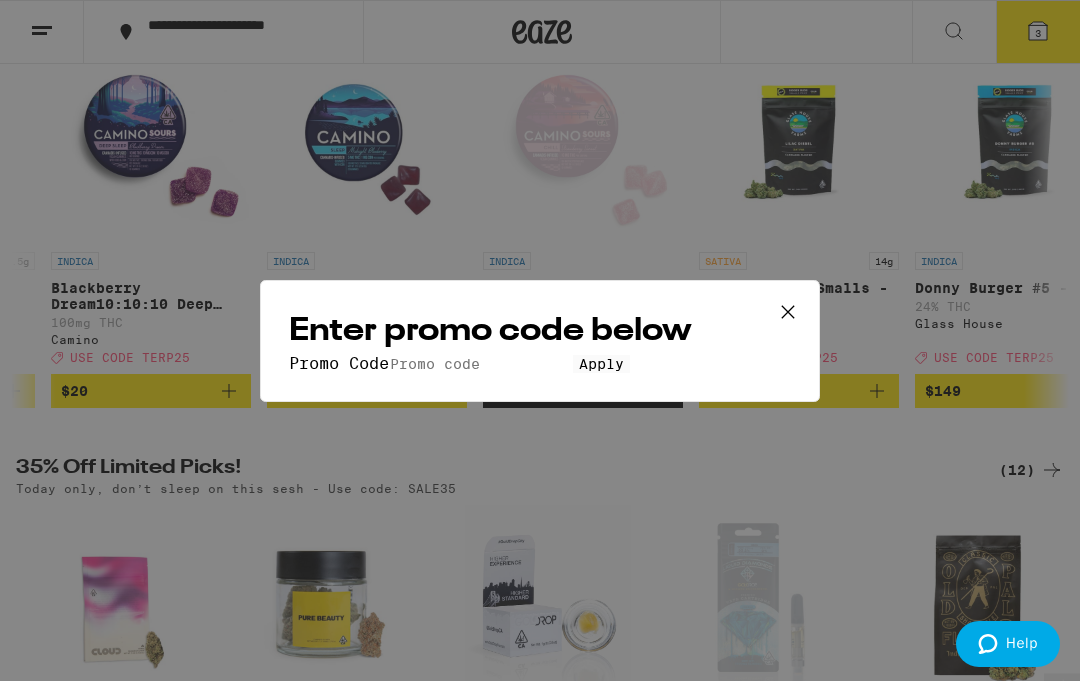 click on "Promo Code" at bounding box center (481, 364) 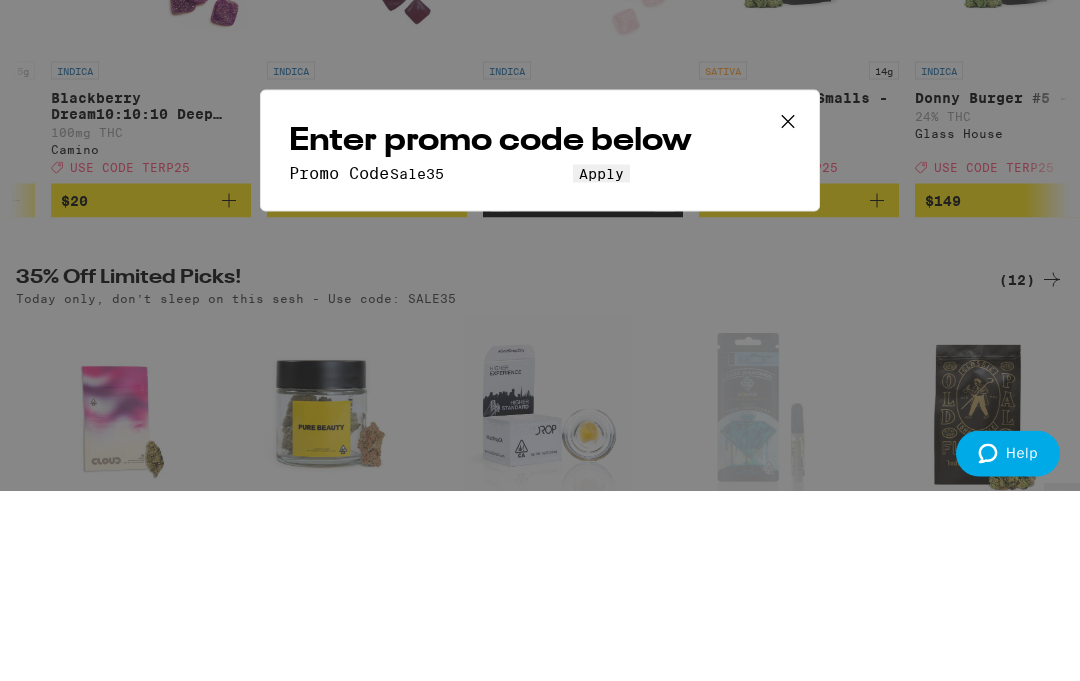 type on "Sale35" 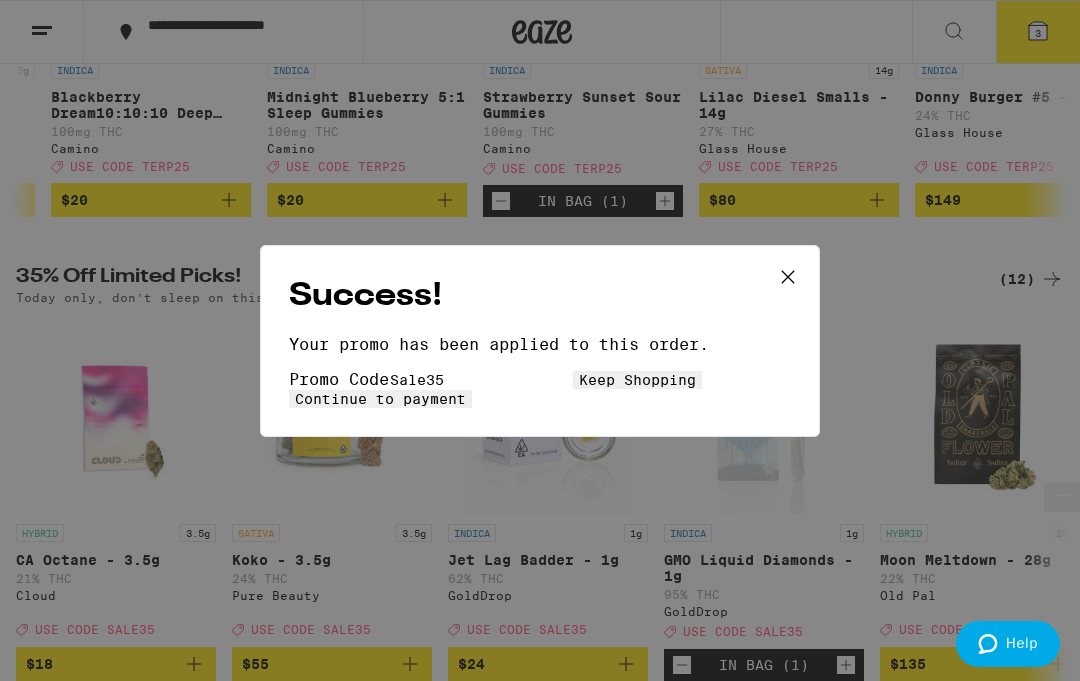 click on "Keep Shopping" at bounding box center (637, 380) 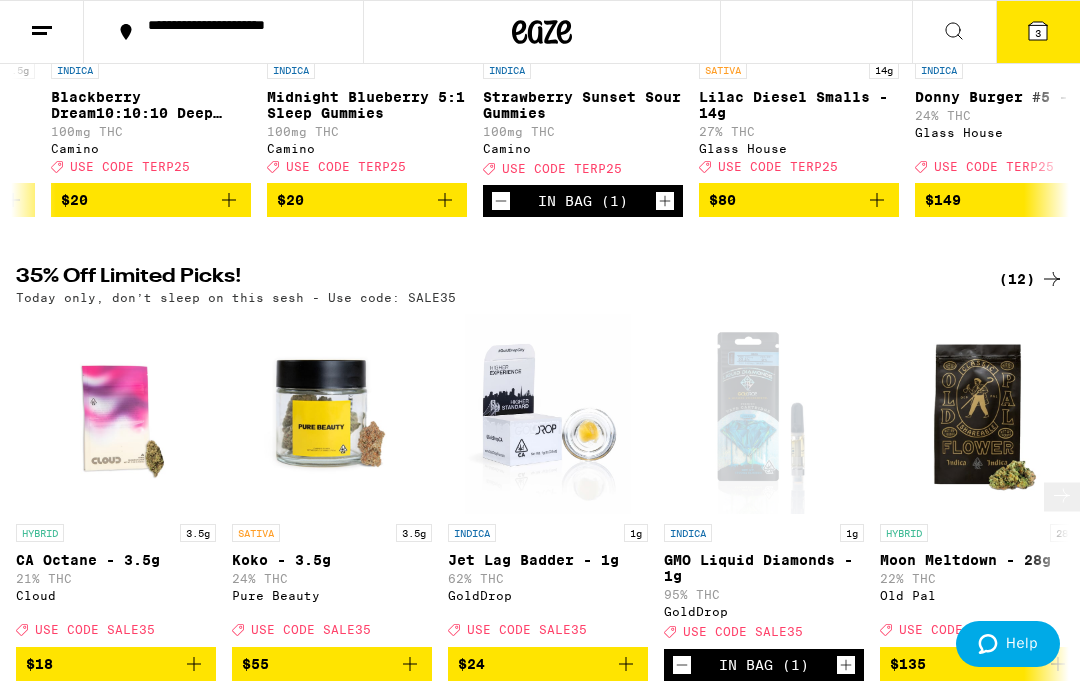 click on "3" at bounding box center (1038, 32) 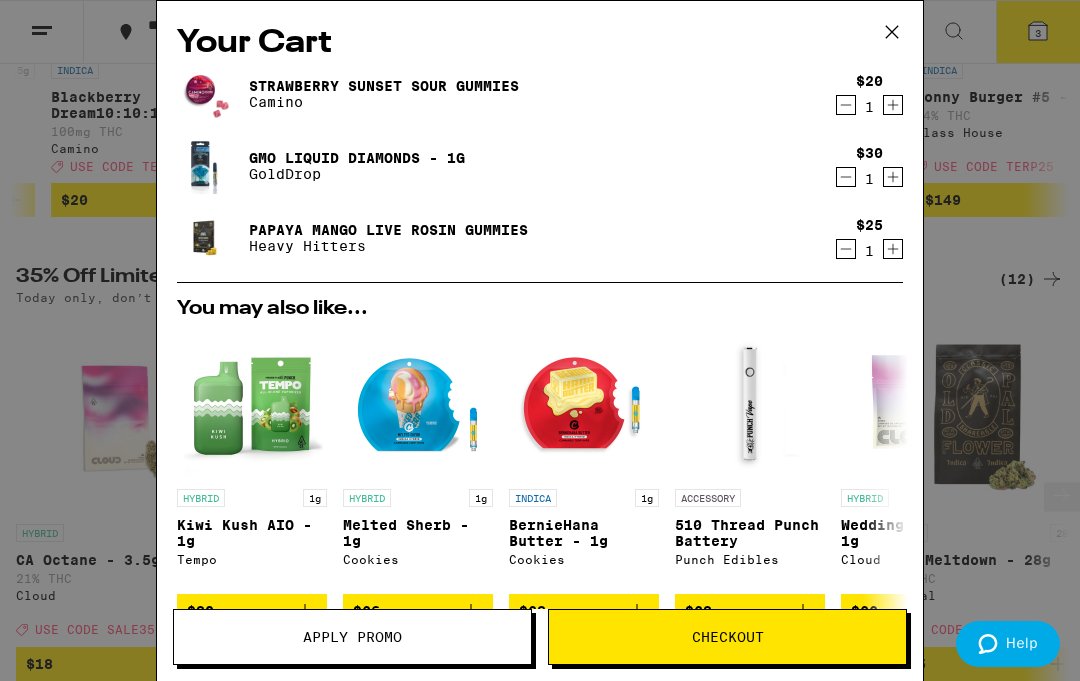 scroll, scrollTop: 0, scrollLeft: 0, axis: both 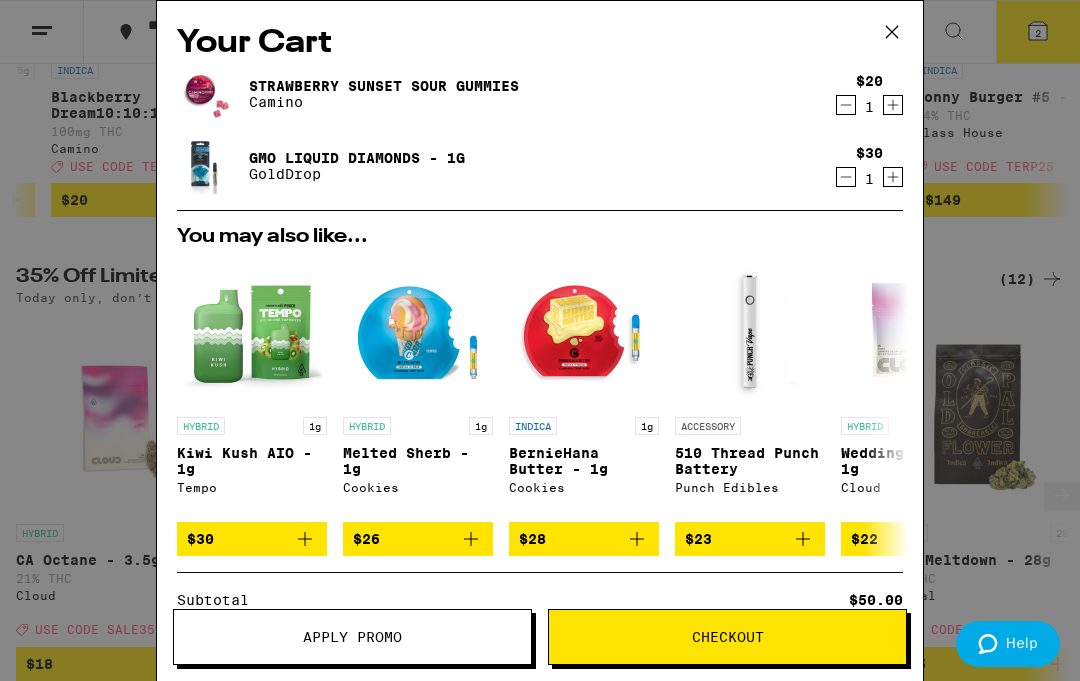 click at bounding box center [205, 94] 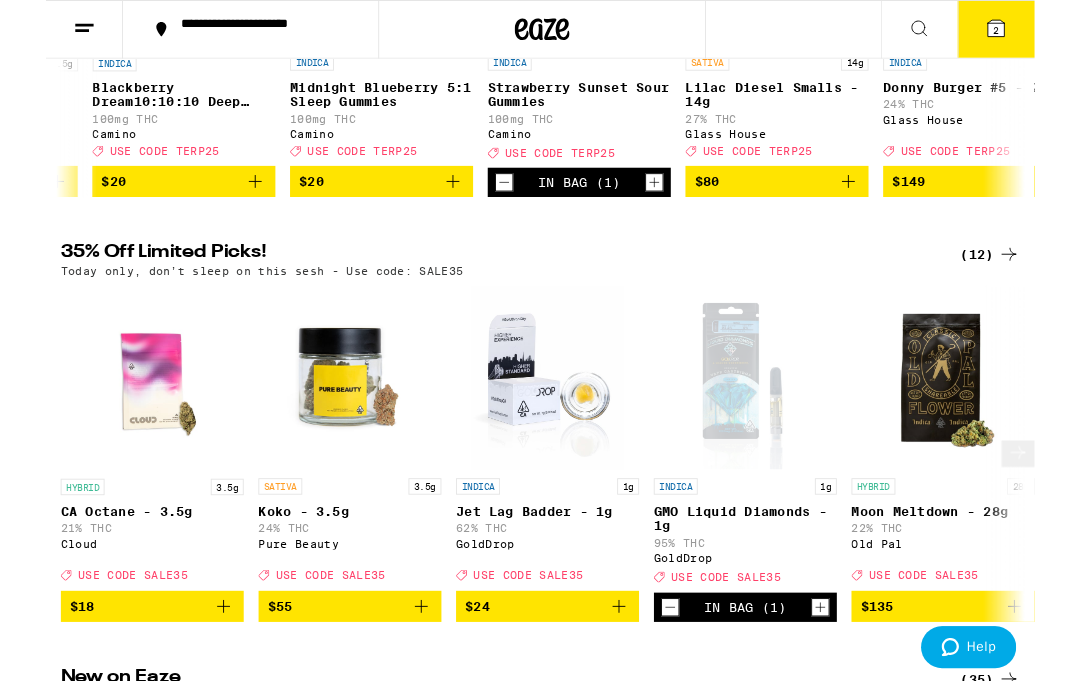 scroll, scrollTop: 522, scrollLeft: 0, axis: vertical 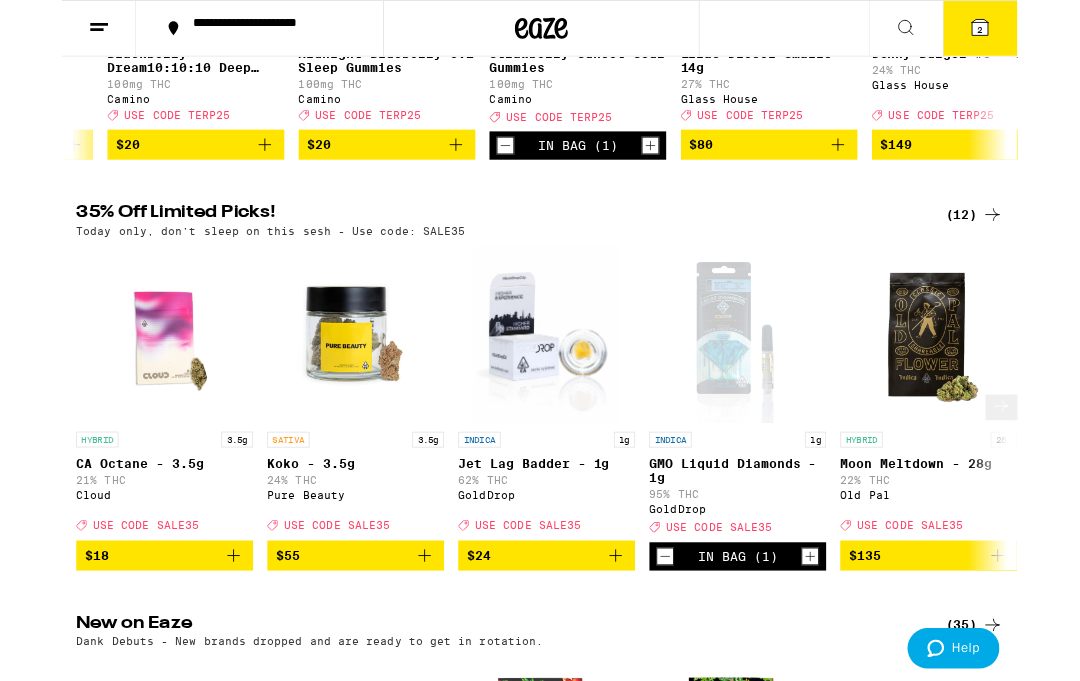 click at bounding box center [846, 629] 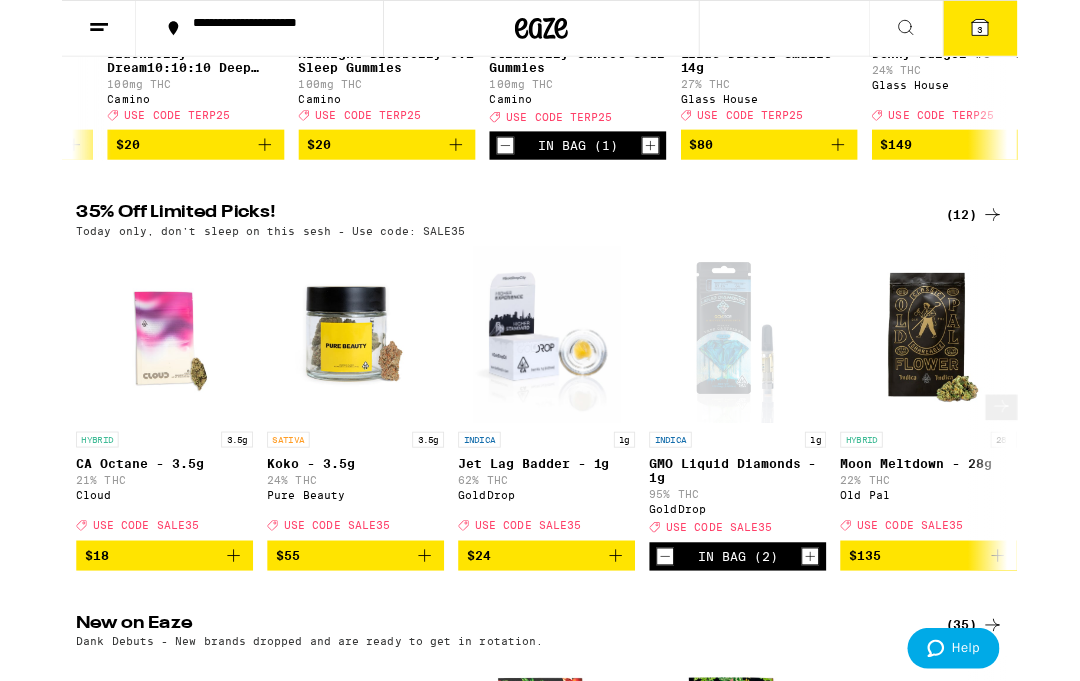 click at bounding box center (1038, 31) 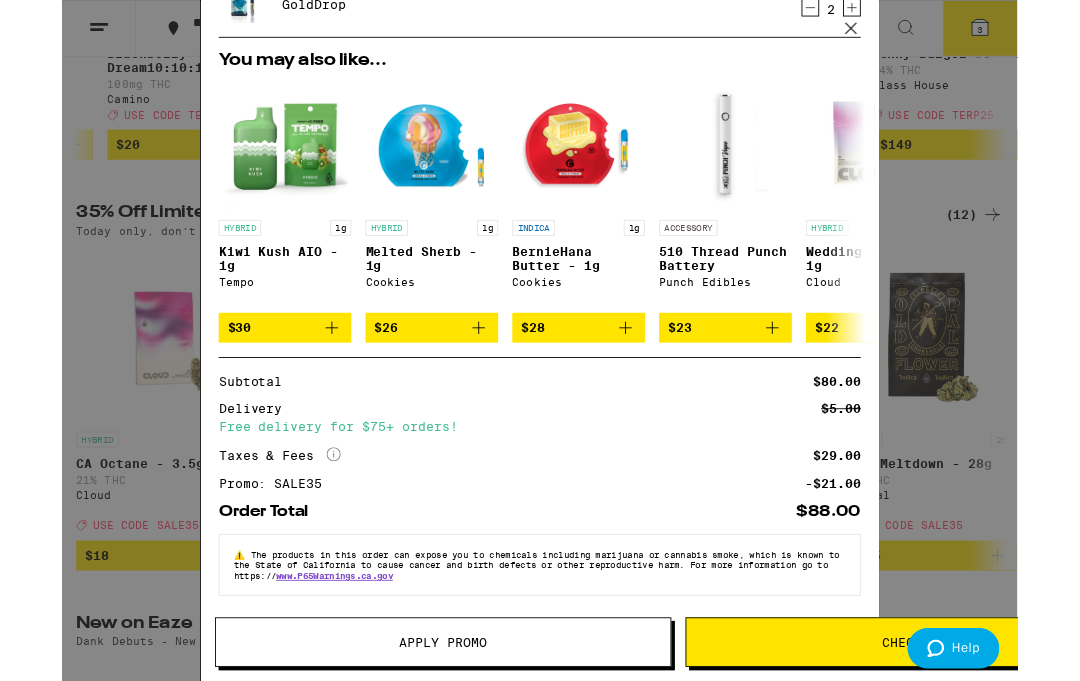 scroll, scrollTop: 192, scrollLeft: 0, axis: vertical 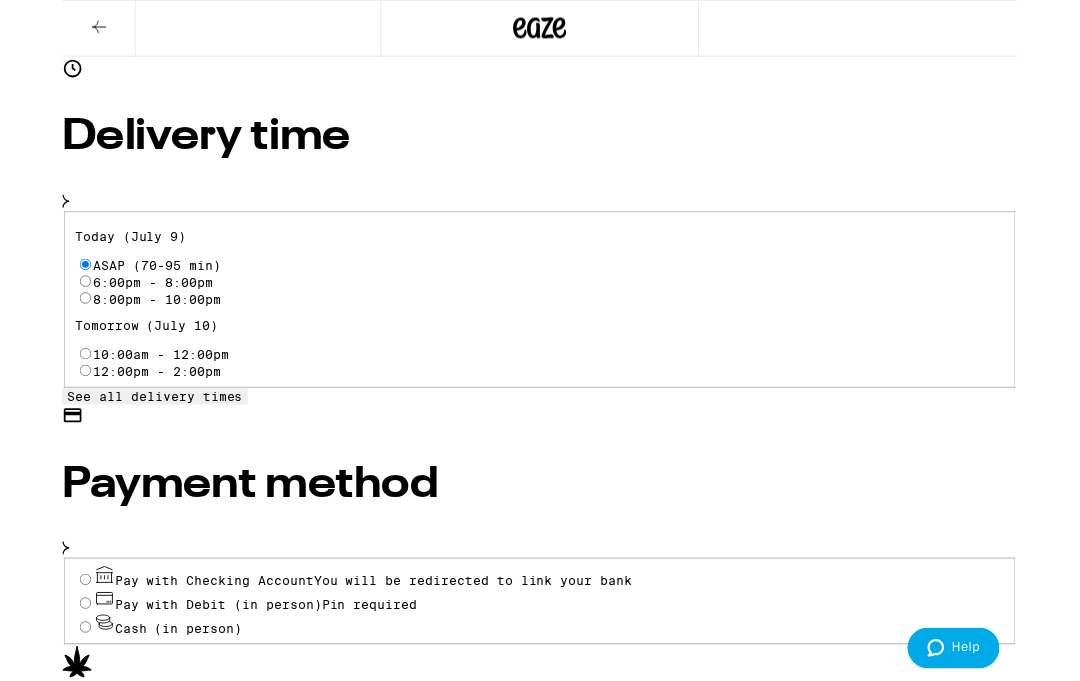 click on "Pay with Debit (in person) Pin required" at bounding box center (26, 682) 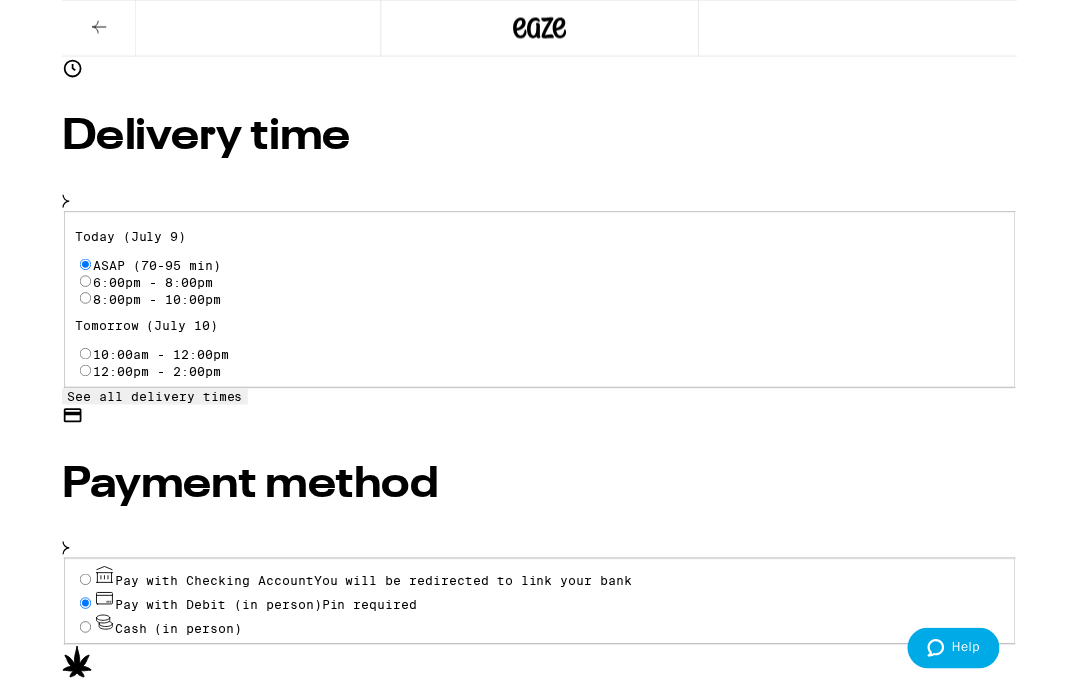 radio on "true" 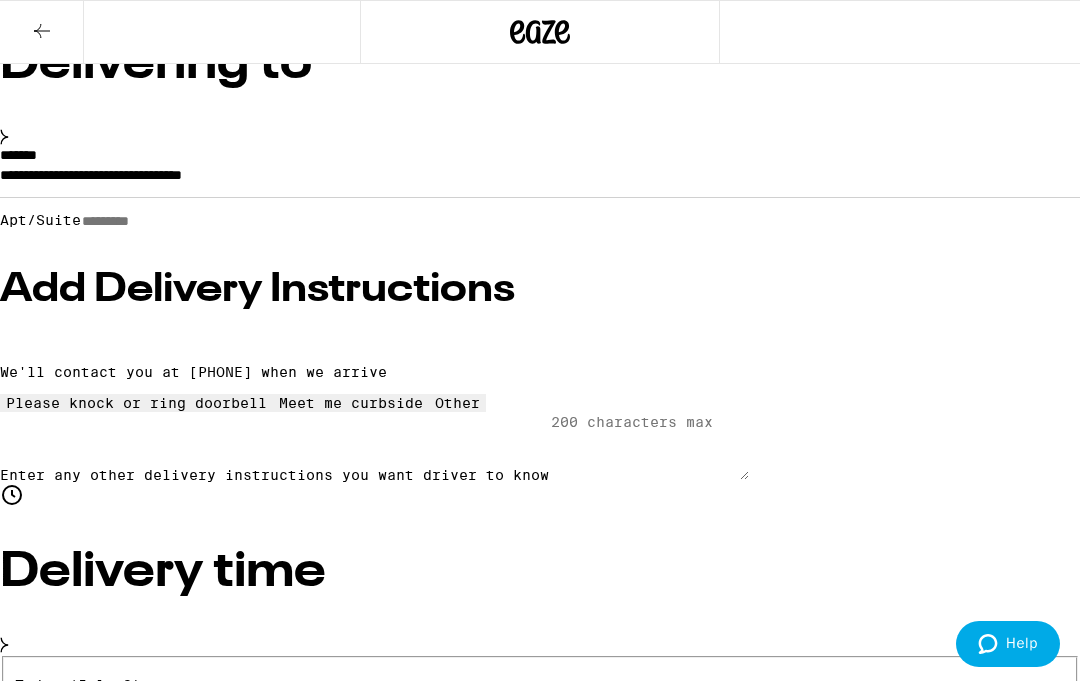 scroll, scrollTop: 171, scrollLeft: 0, axis: vertical 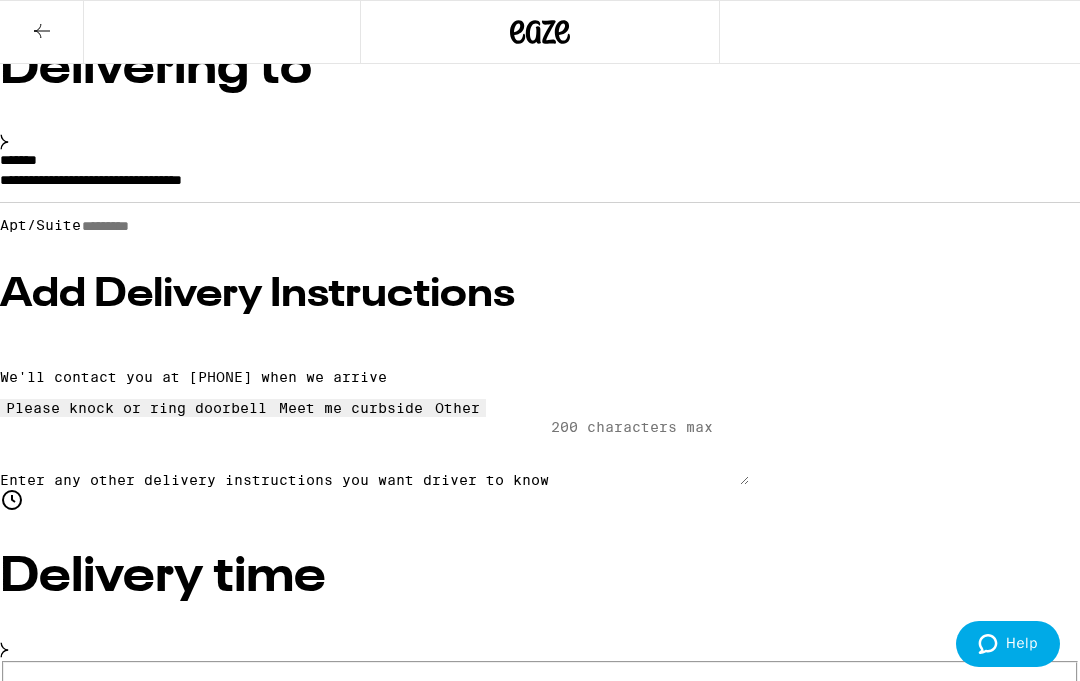 click on "Place Order" at bounding box center [55, 1950] 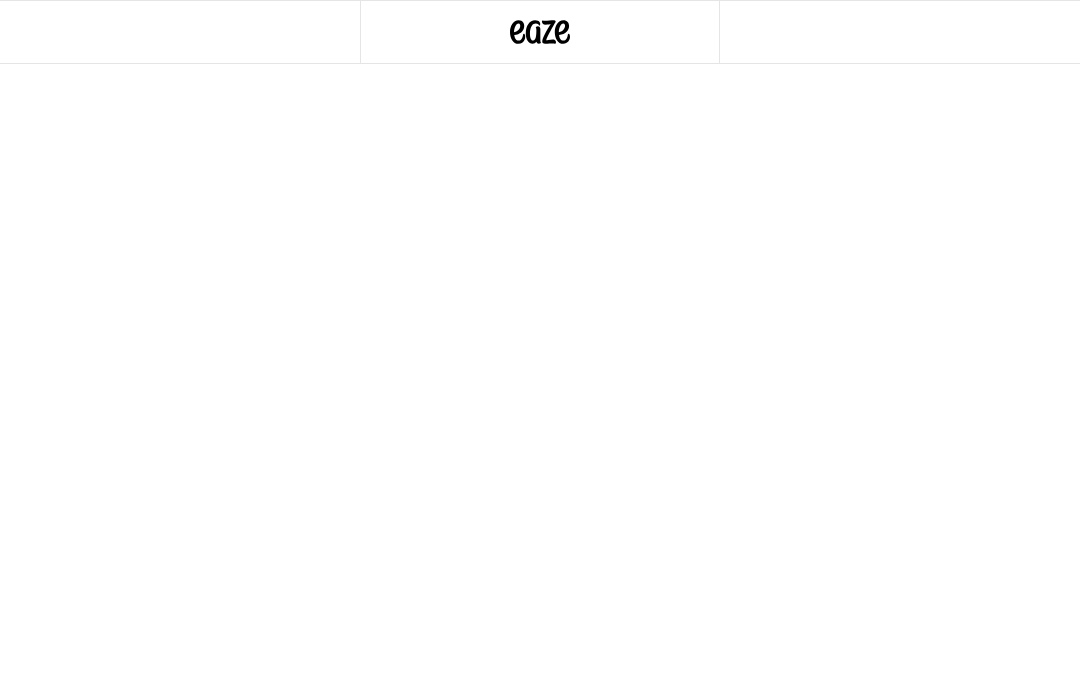 scroll, scrollTop: 0, scrollLeft: 0, axis: both 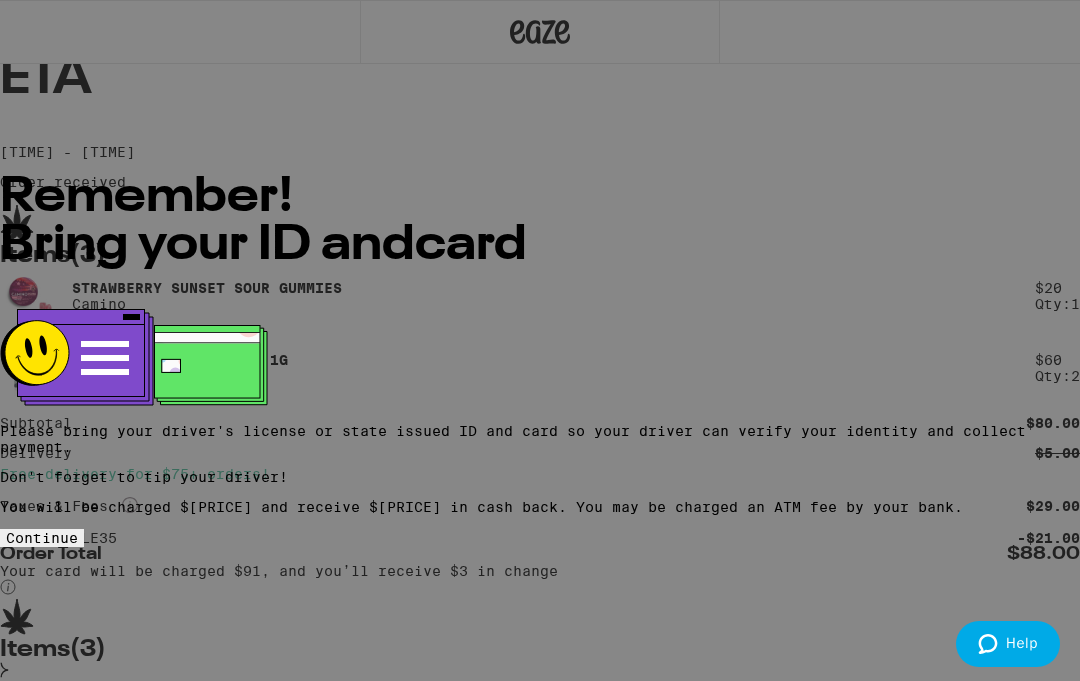 click on "Continue" at bounding box center (42, 538) 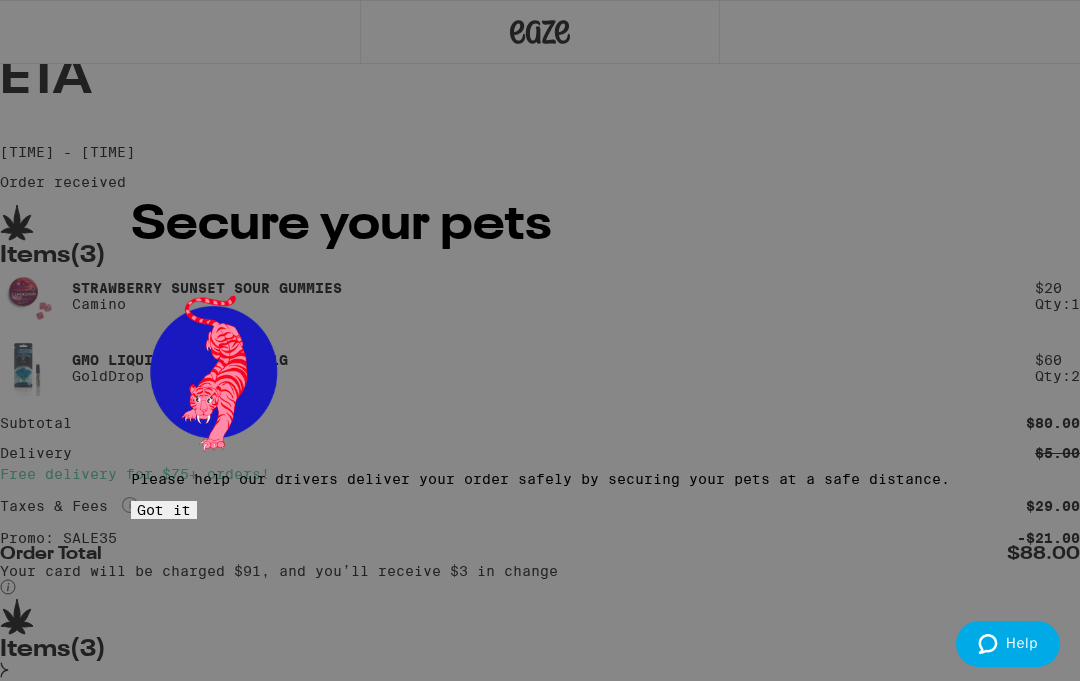click on "Got it" at bounding box center (164, 510) 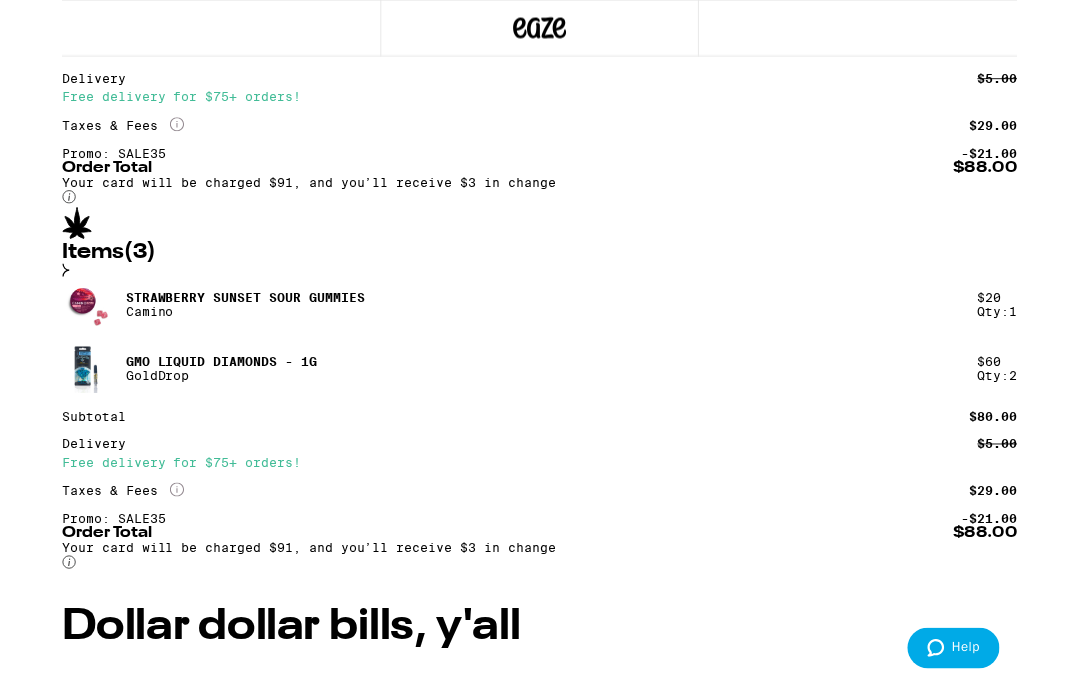 scroll, scrollTop: 364, scrollLeft: 0, axis: vertical 